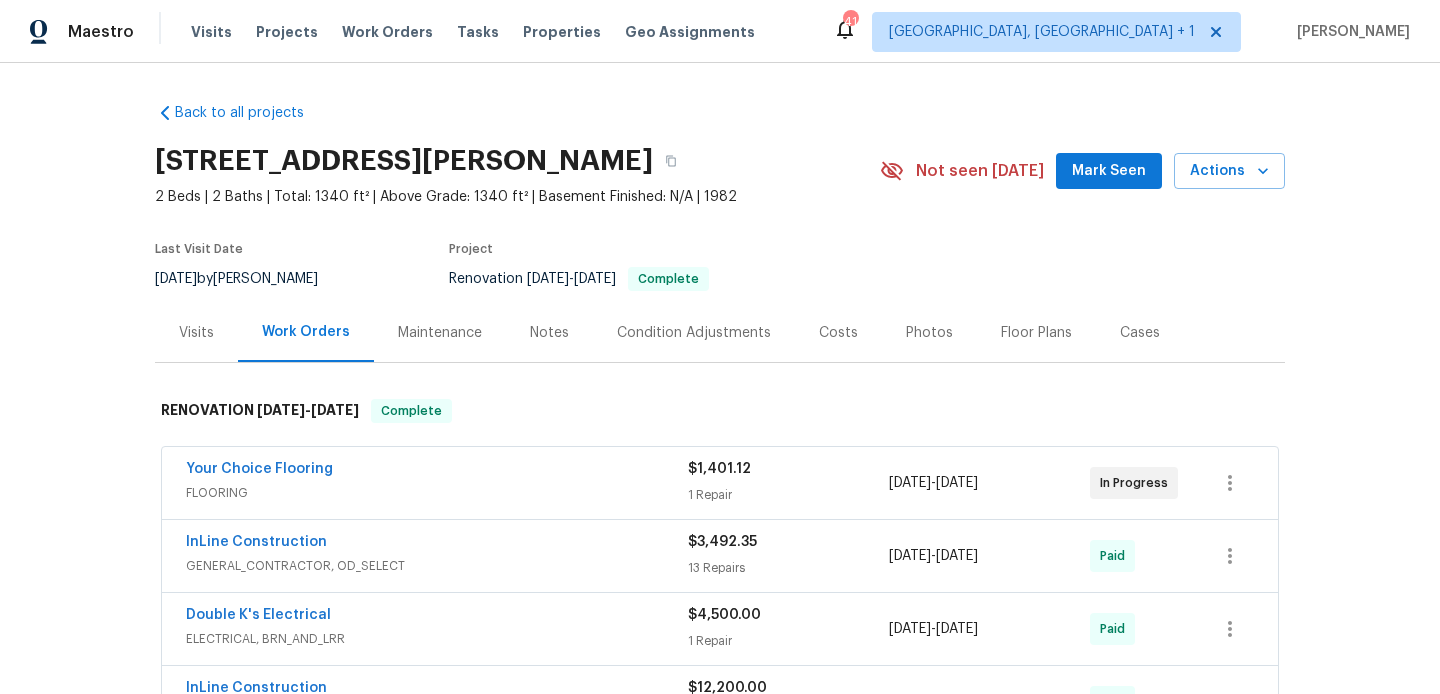 scroll, scrollTop: 0, scrollLeft: 0, axis: both 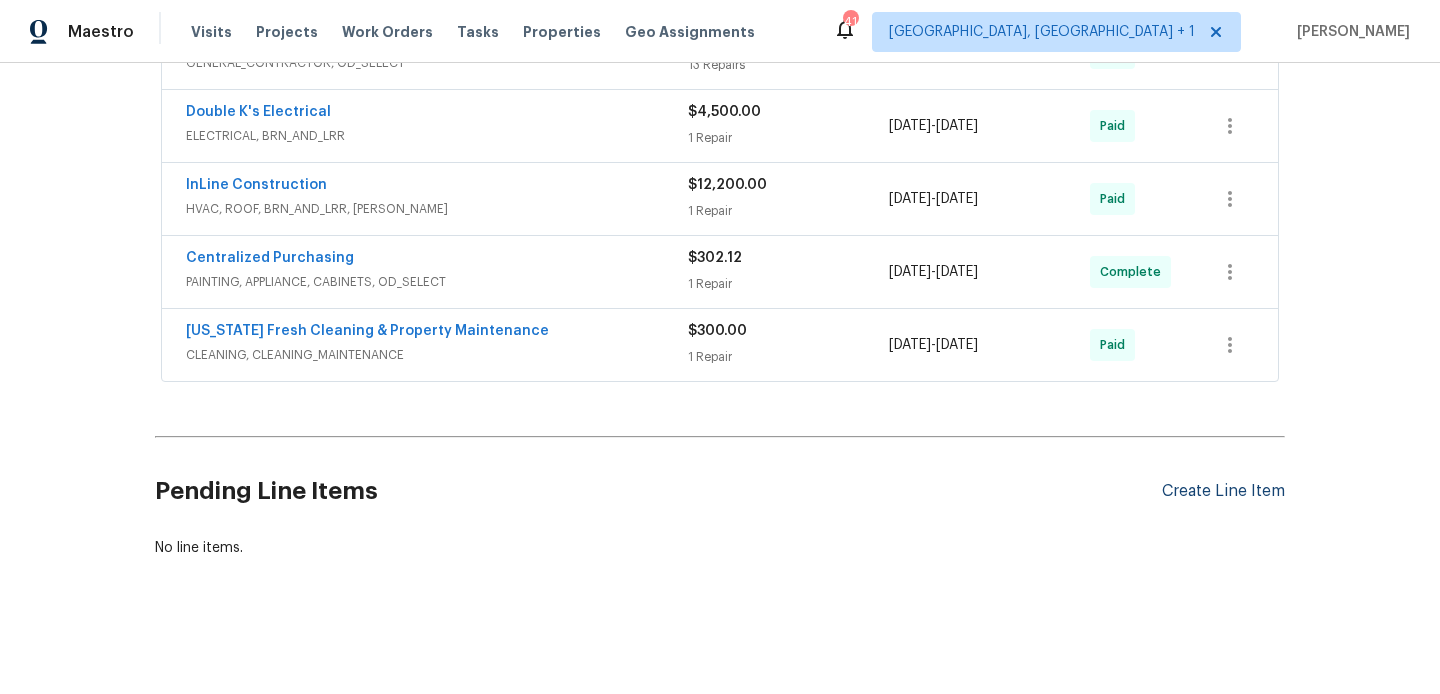 click on "Create Line Item" at bounding box center (1223, 491) 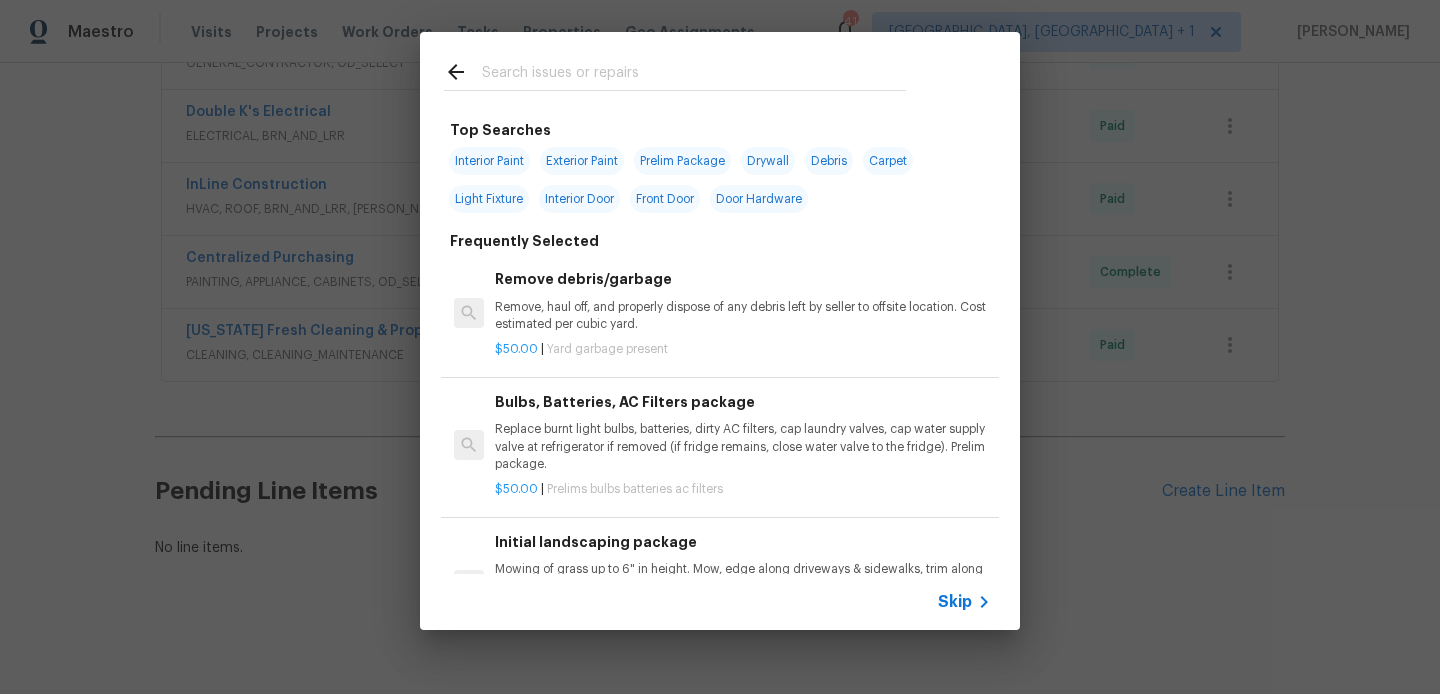 click at bounding box center (694, 75) 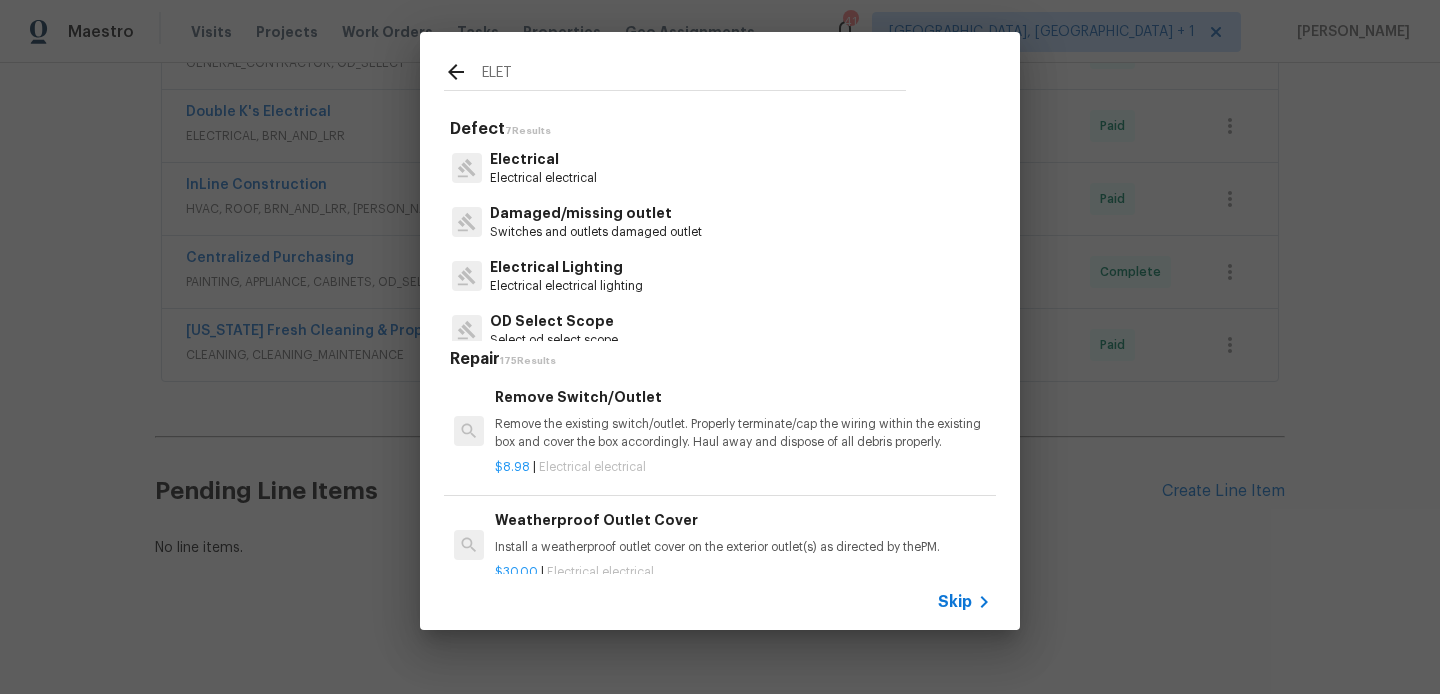 type on "ELET" 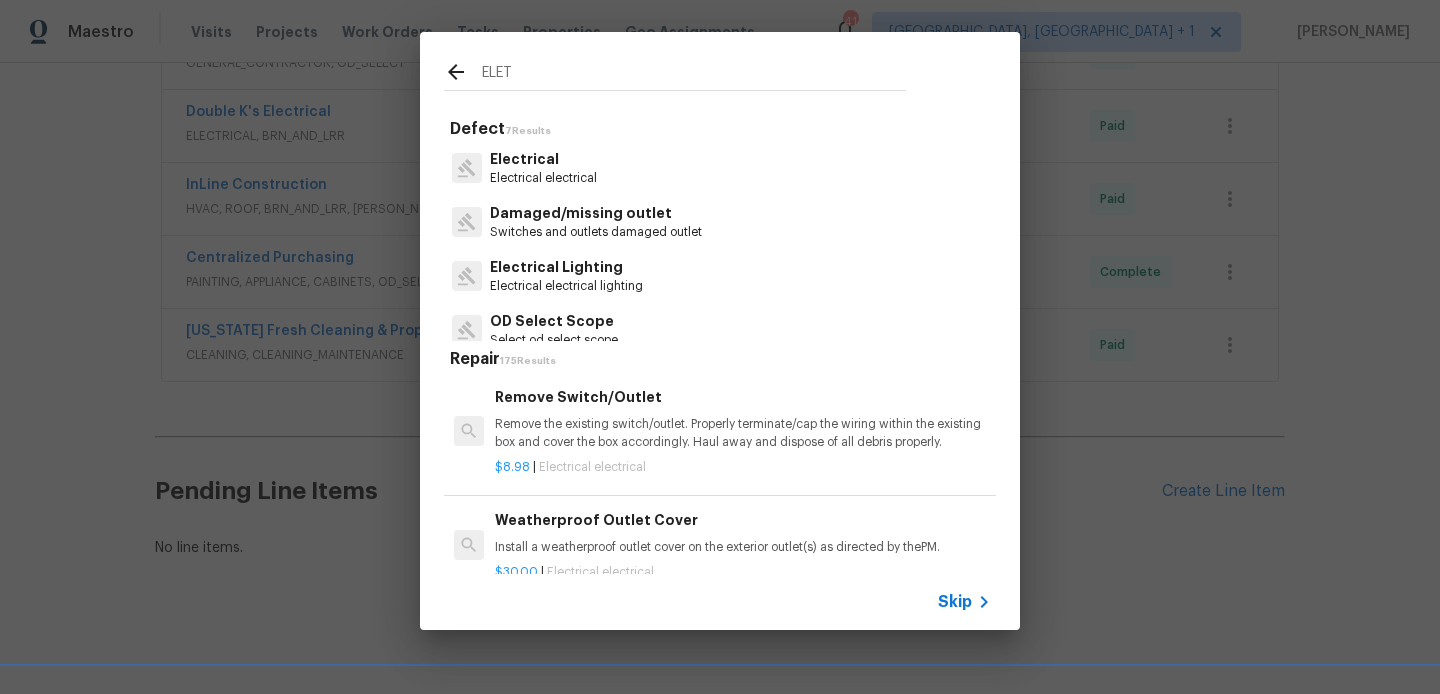 click on "Electrical" at bounding box center [543, 159] 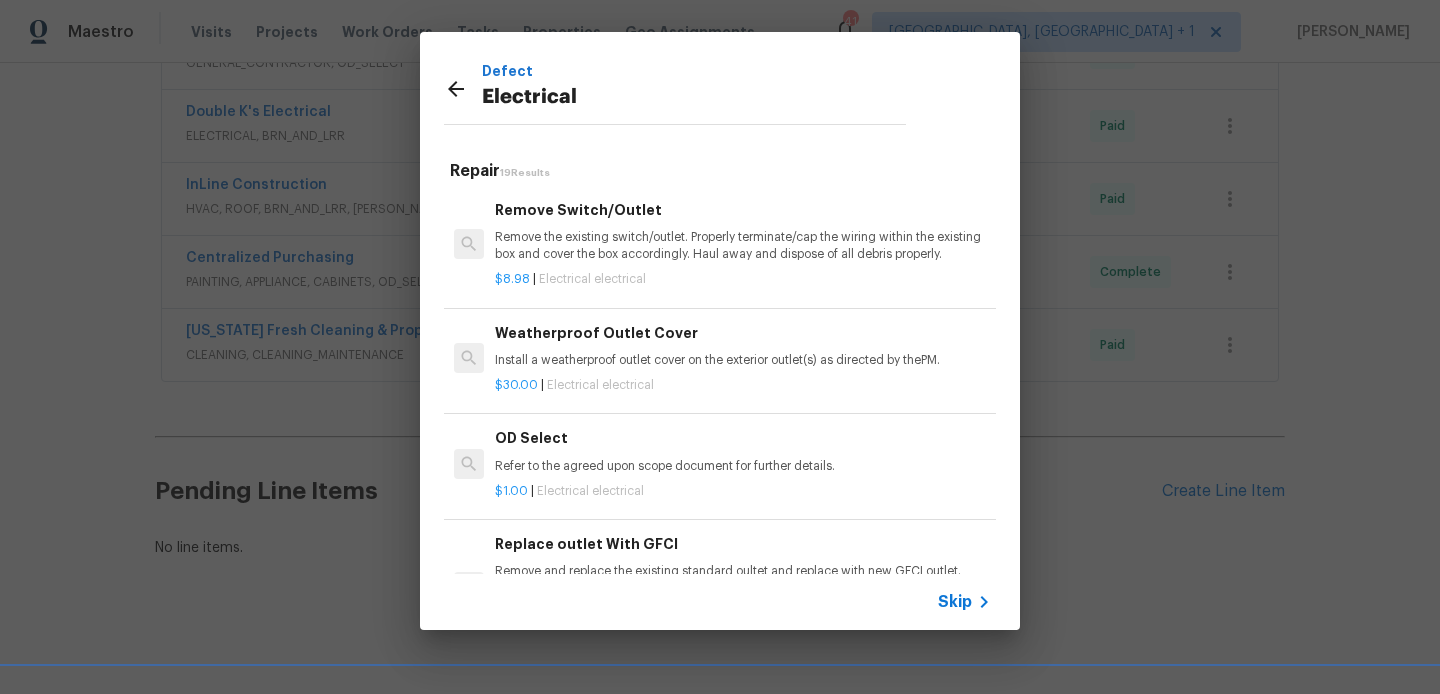 click on "Remove the existing switch/outlet. Properly terminate/cap the wiring within the existing box and cover the box accordingly. Haul away and dispose of all debris properly." at bounding box center [743, 246] 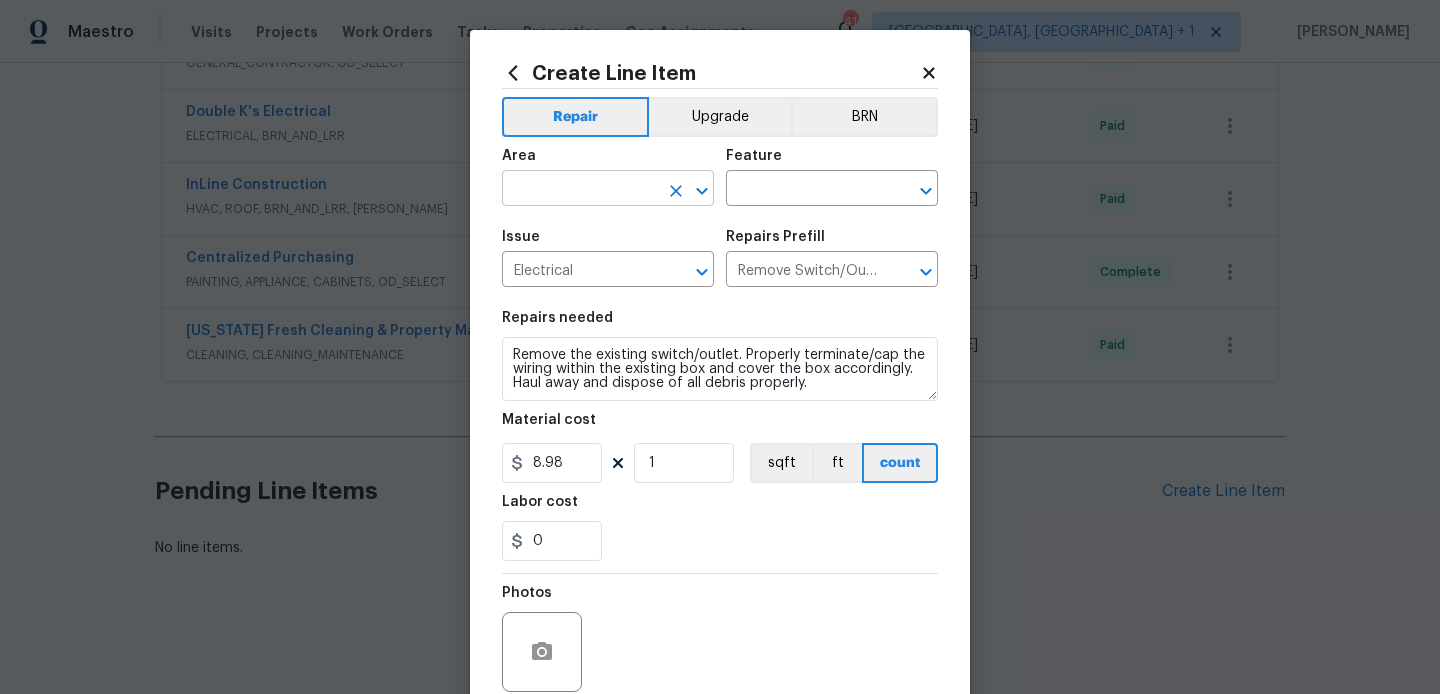 click at bounding box center [580, 190] 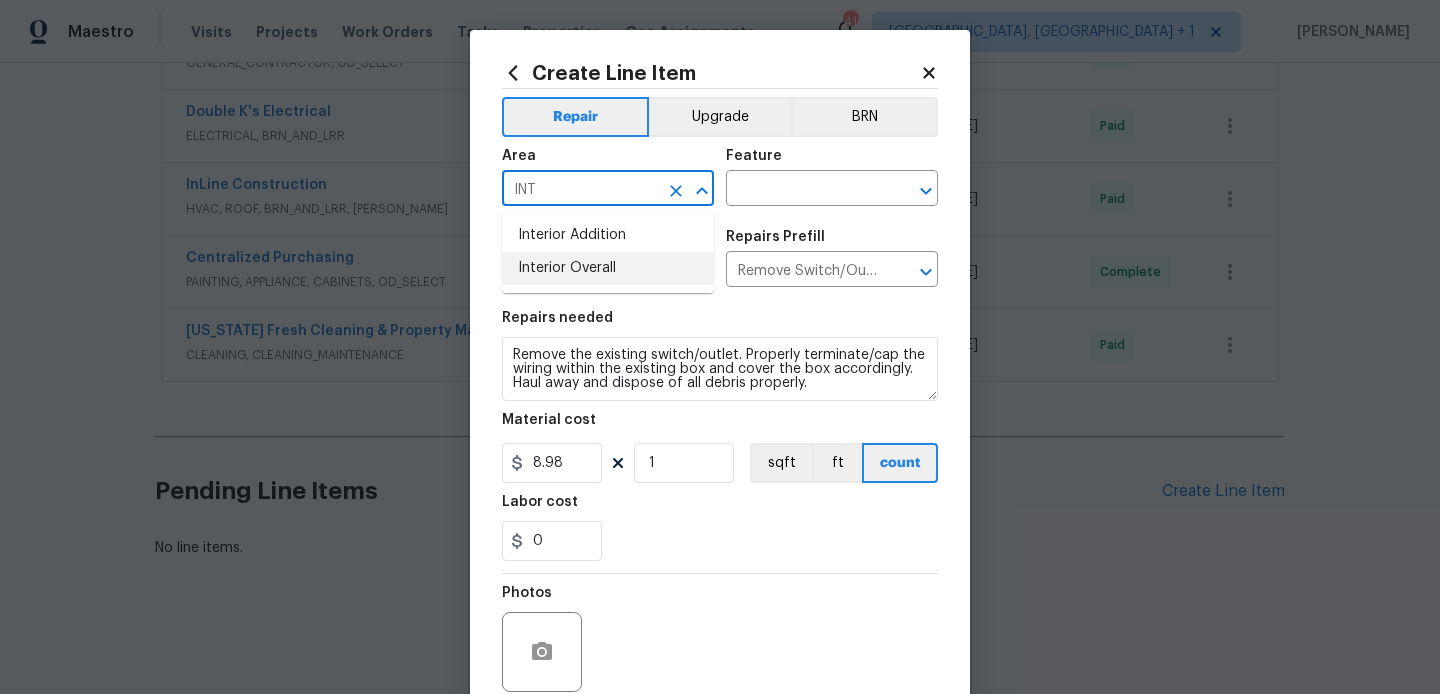 click on "Interior Overall" at bounding box center [608, 268] 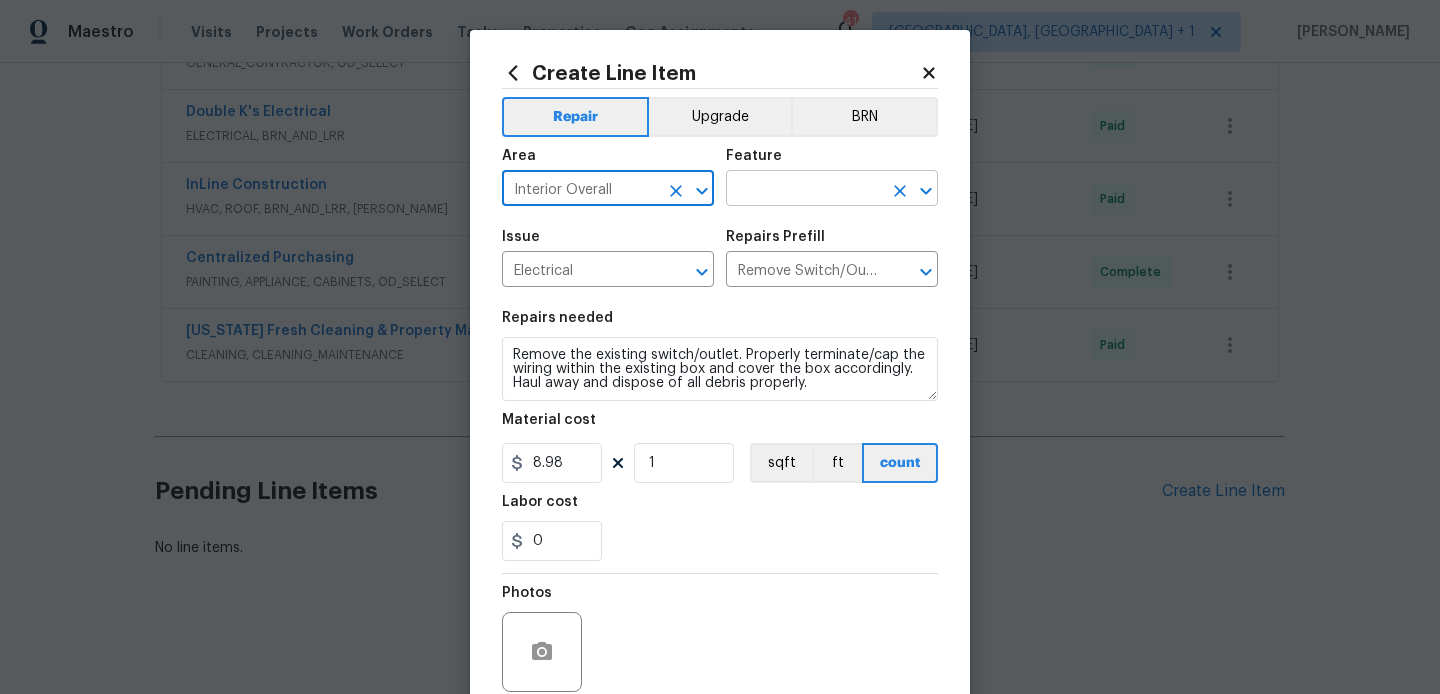 type on "Interior Overall" 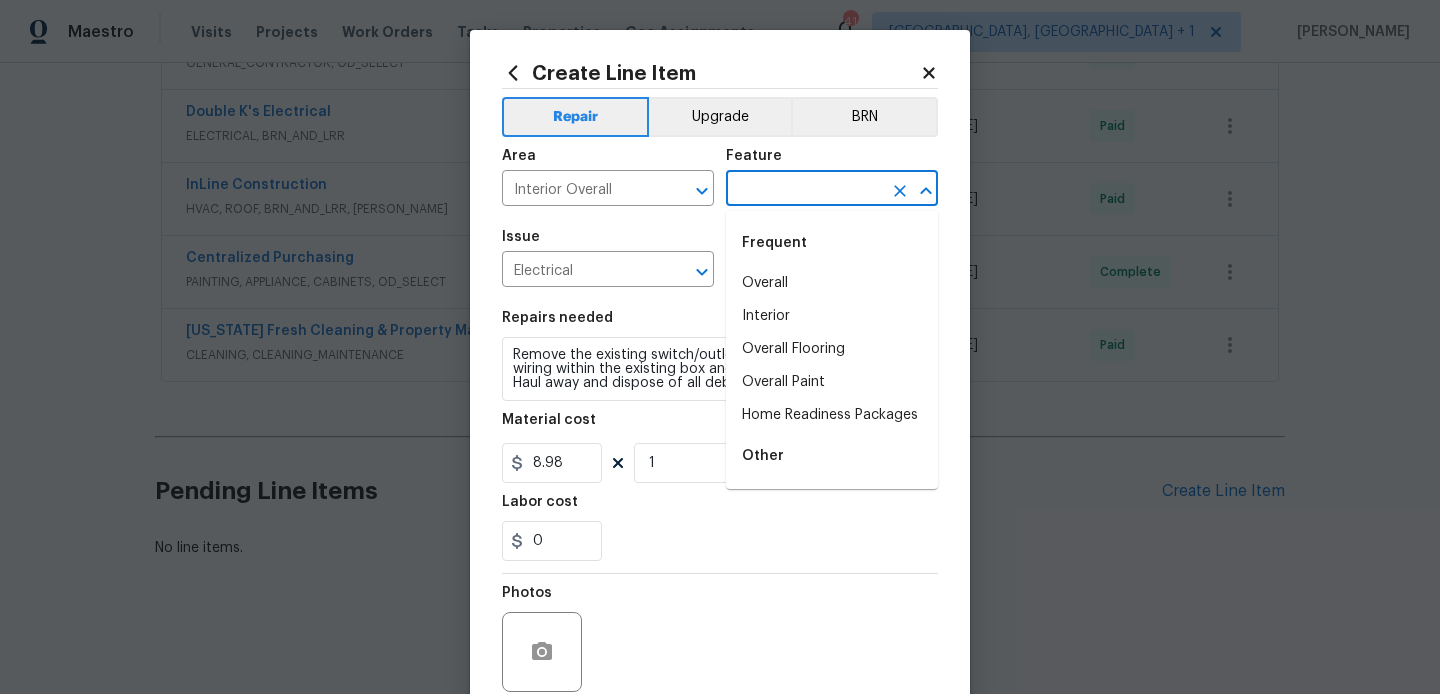 click at bounding box center [804, 190] 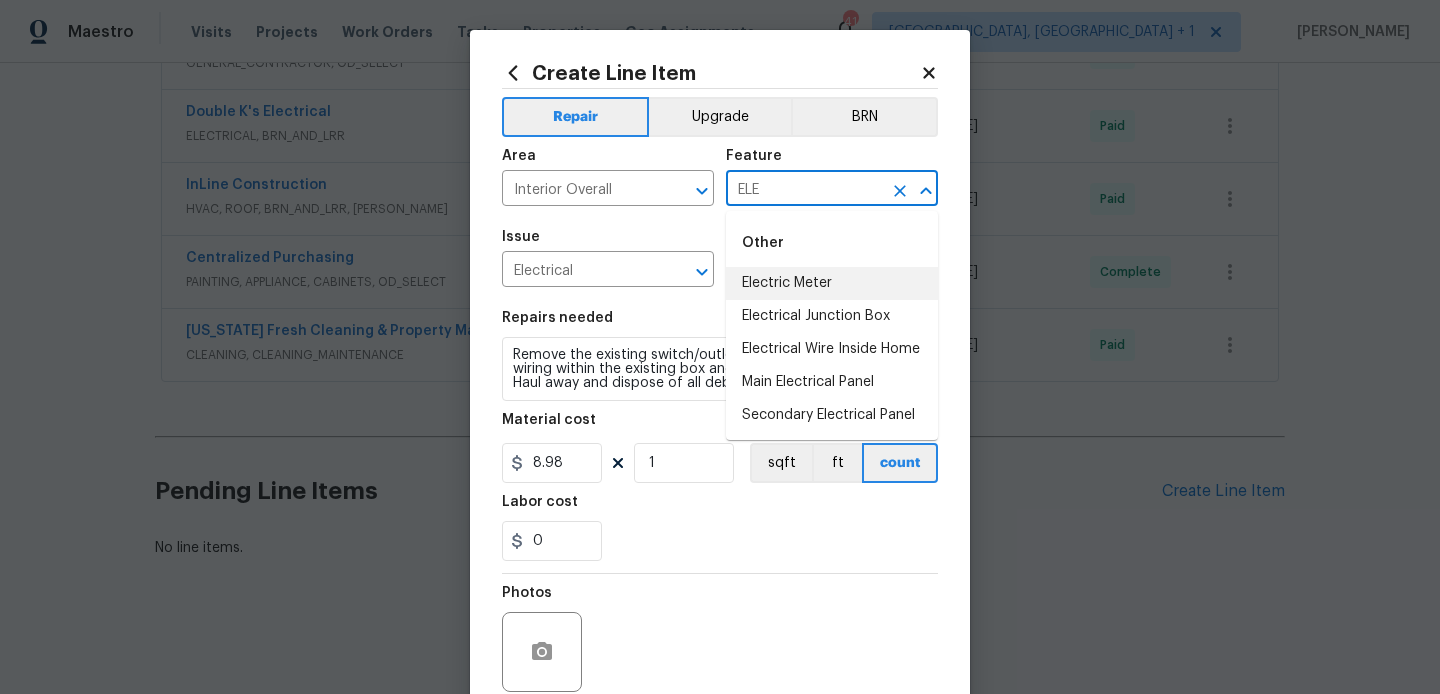 click on "Electric Meter" at bounding box center (832, 283) 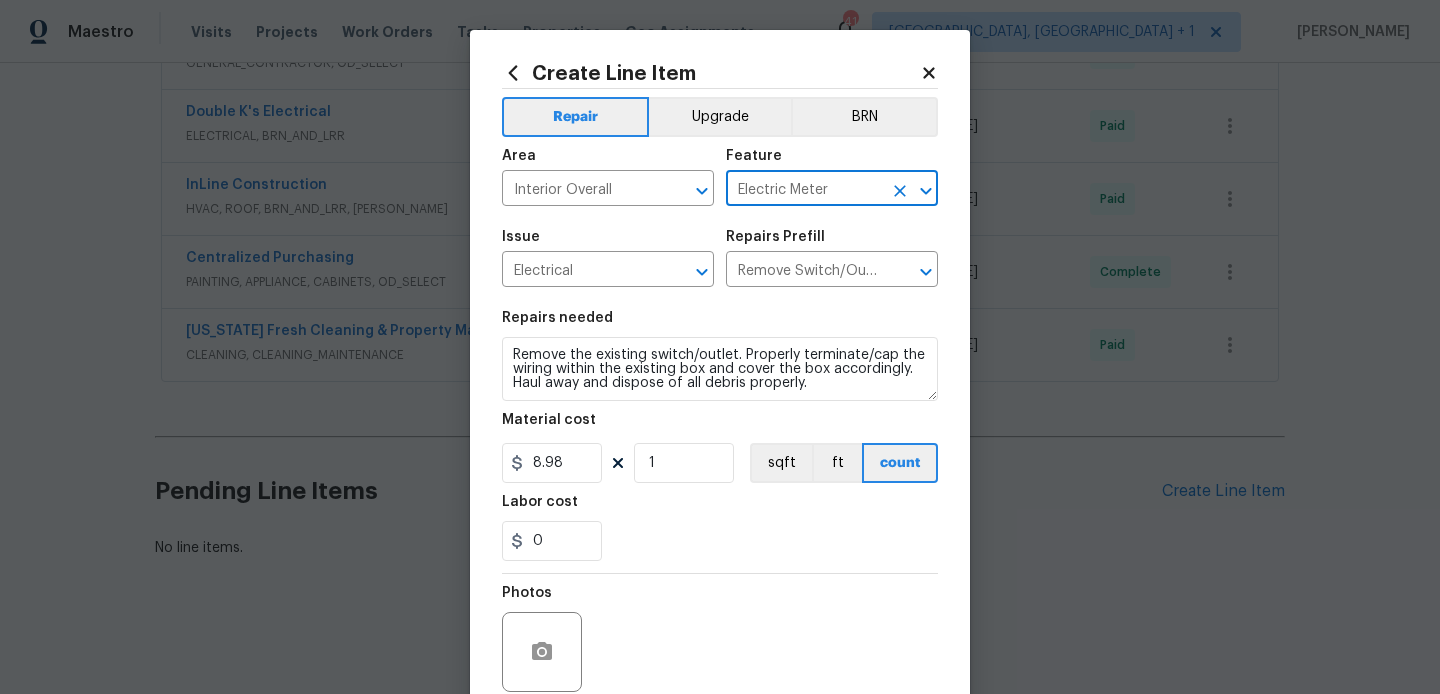 type on "Electric Meter" 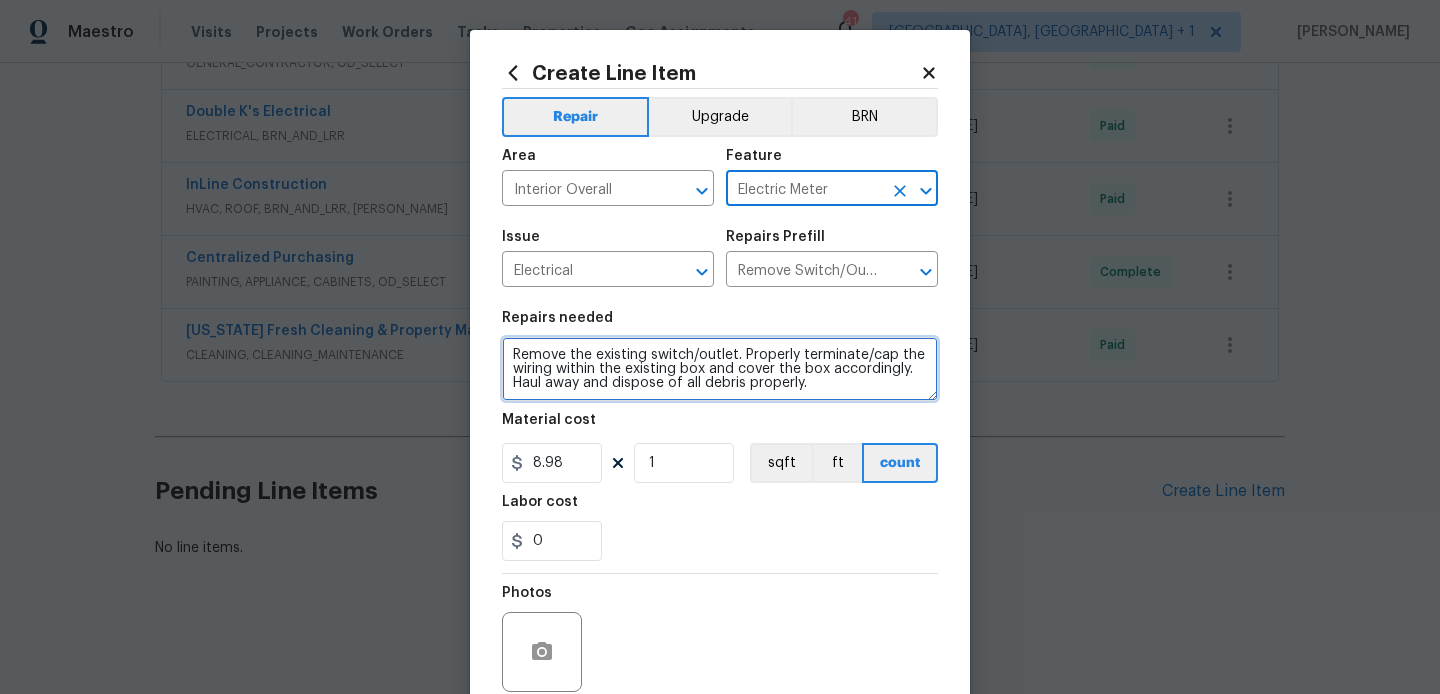 click on "Remove the existing switch/outlet. Properly terminate/cap the wiring within the existing box and cover the box accordingly. Haul away and dispose of all debris properly." at bounding box center (720, 369) 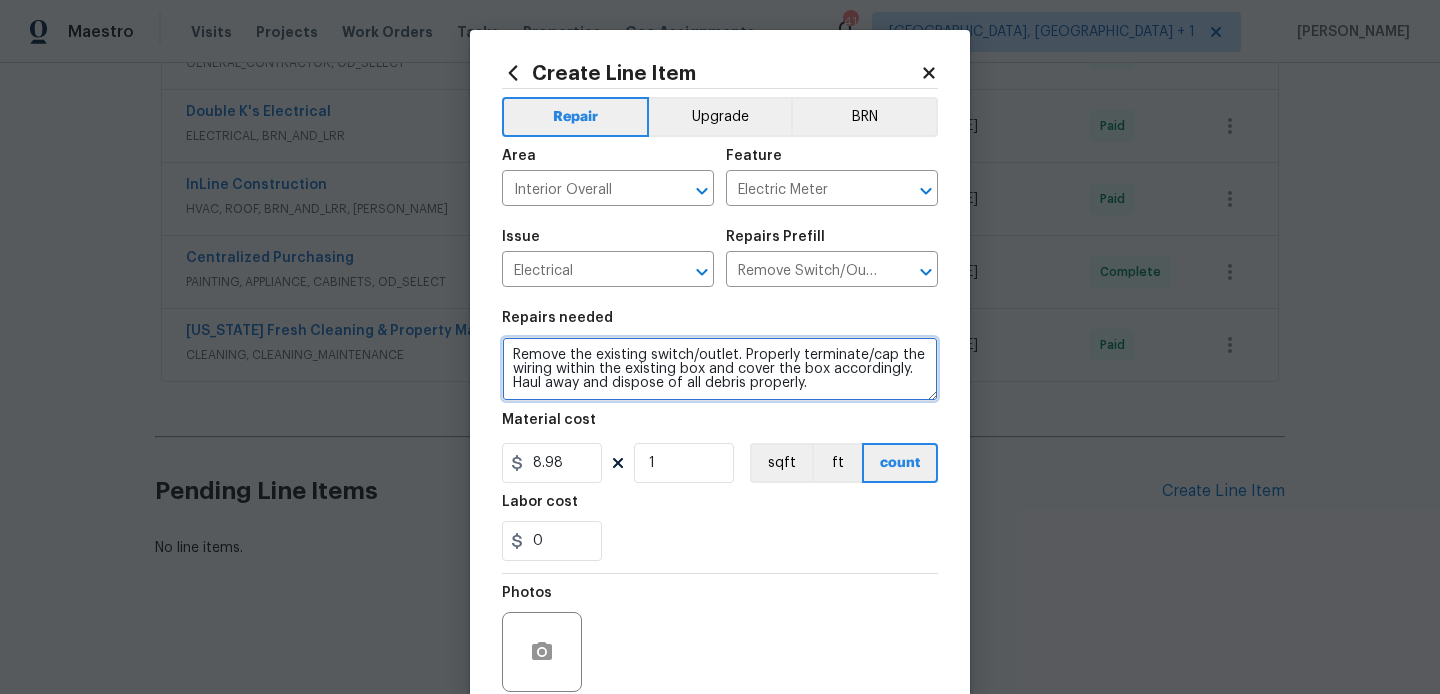 paste on "Plugs in back bedroom are not working. If any repairs are necessary, please provide photos and repair estimates" 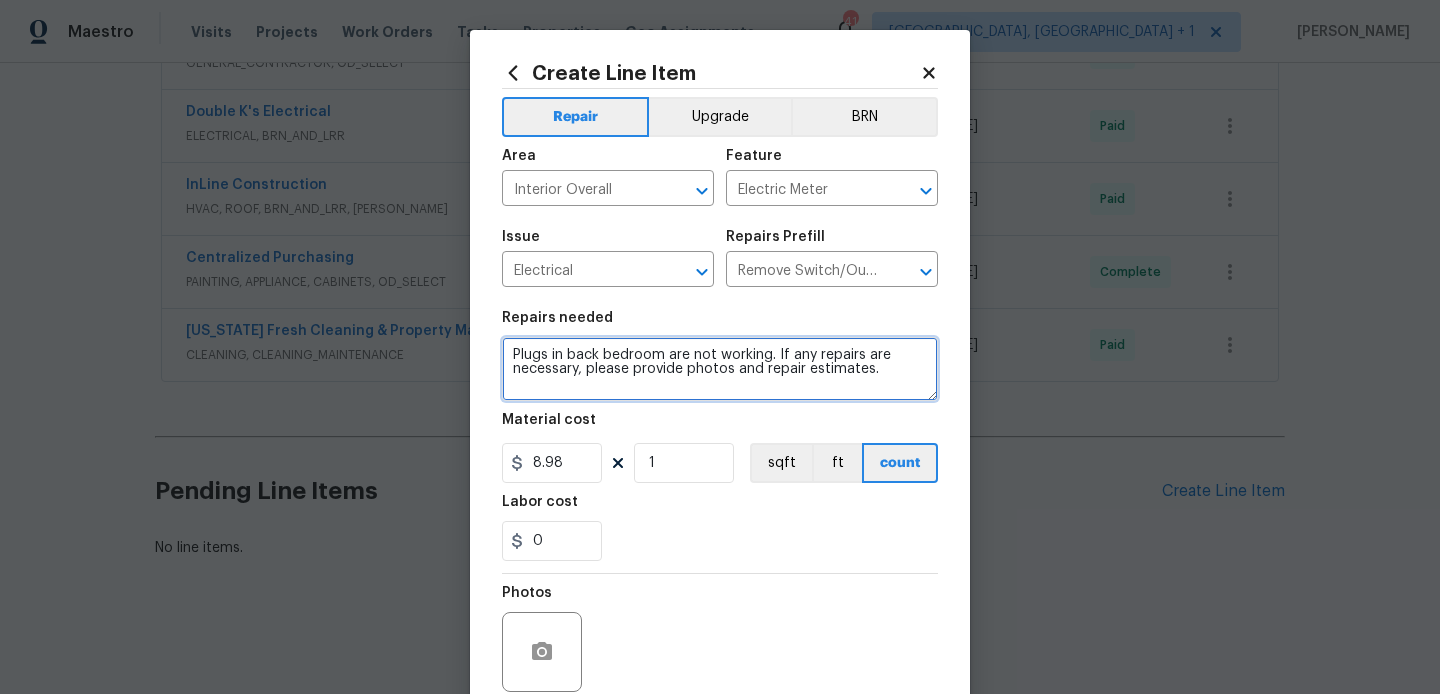 type on "Plugs in back bedroom are not working. If any repairs are necessary, please provide photos and repair estimates." 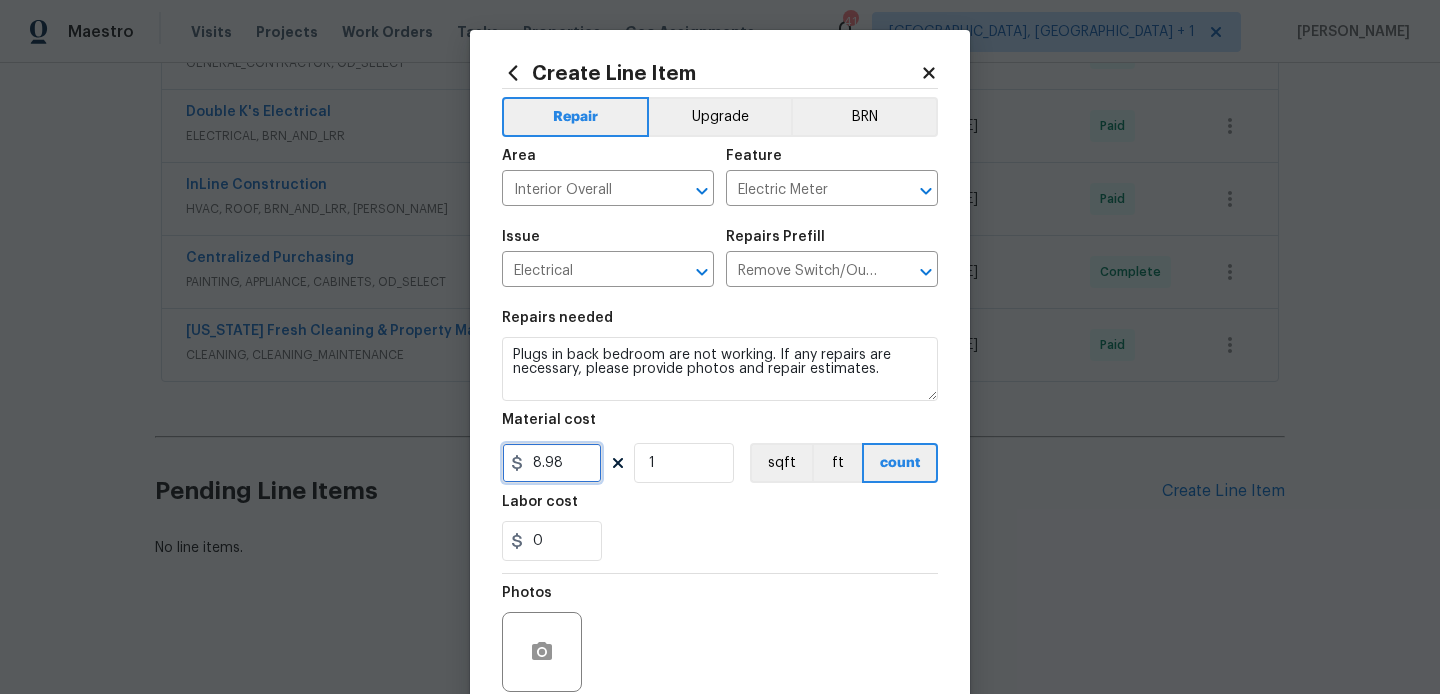 click on "8.98" at bounding box center (552, 463) 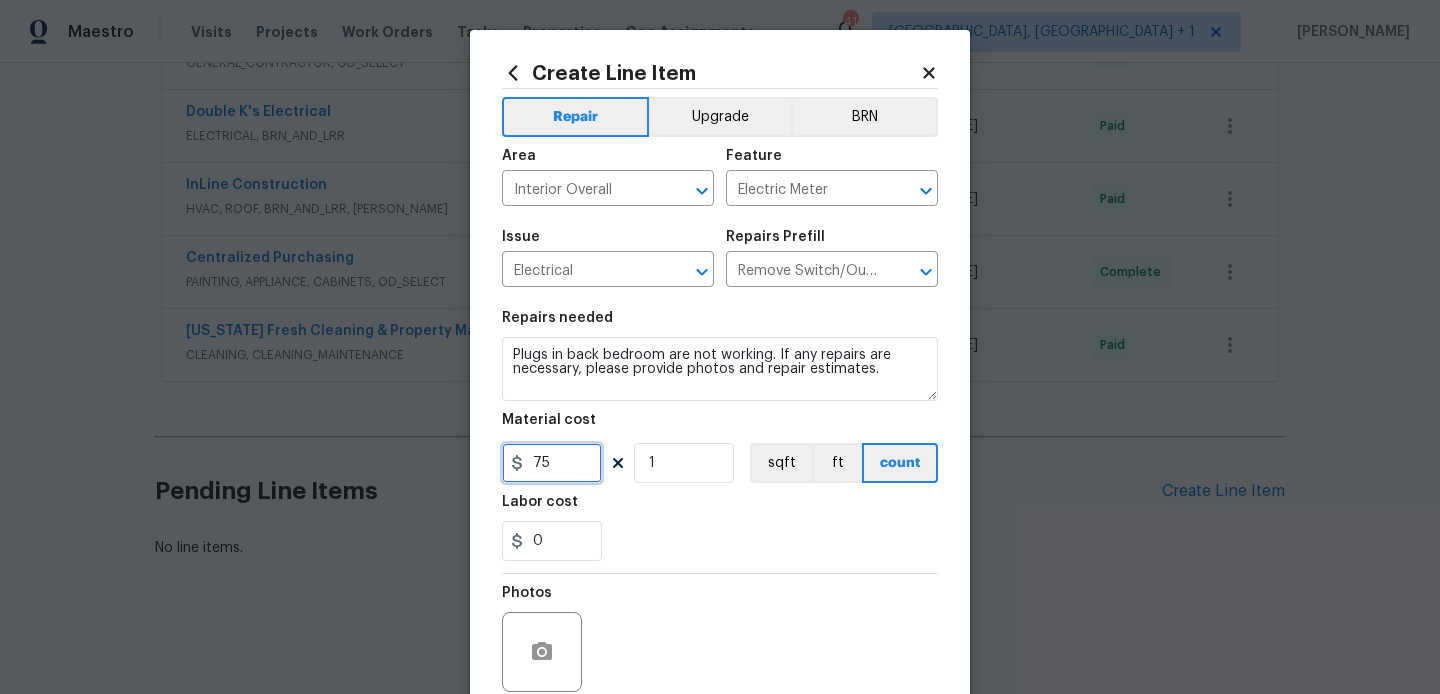 scroll, scrollTop: 168, scrollLeft: 0, axis: vertical 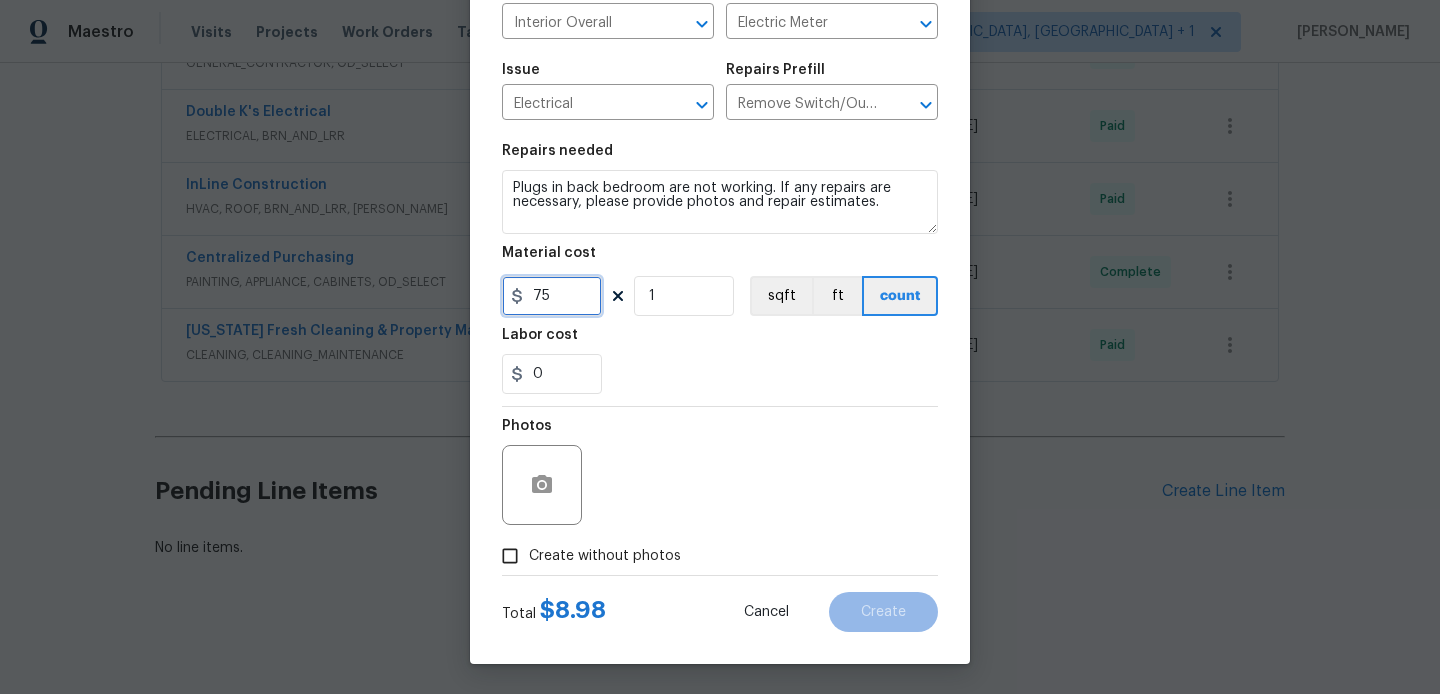 type on "75" 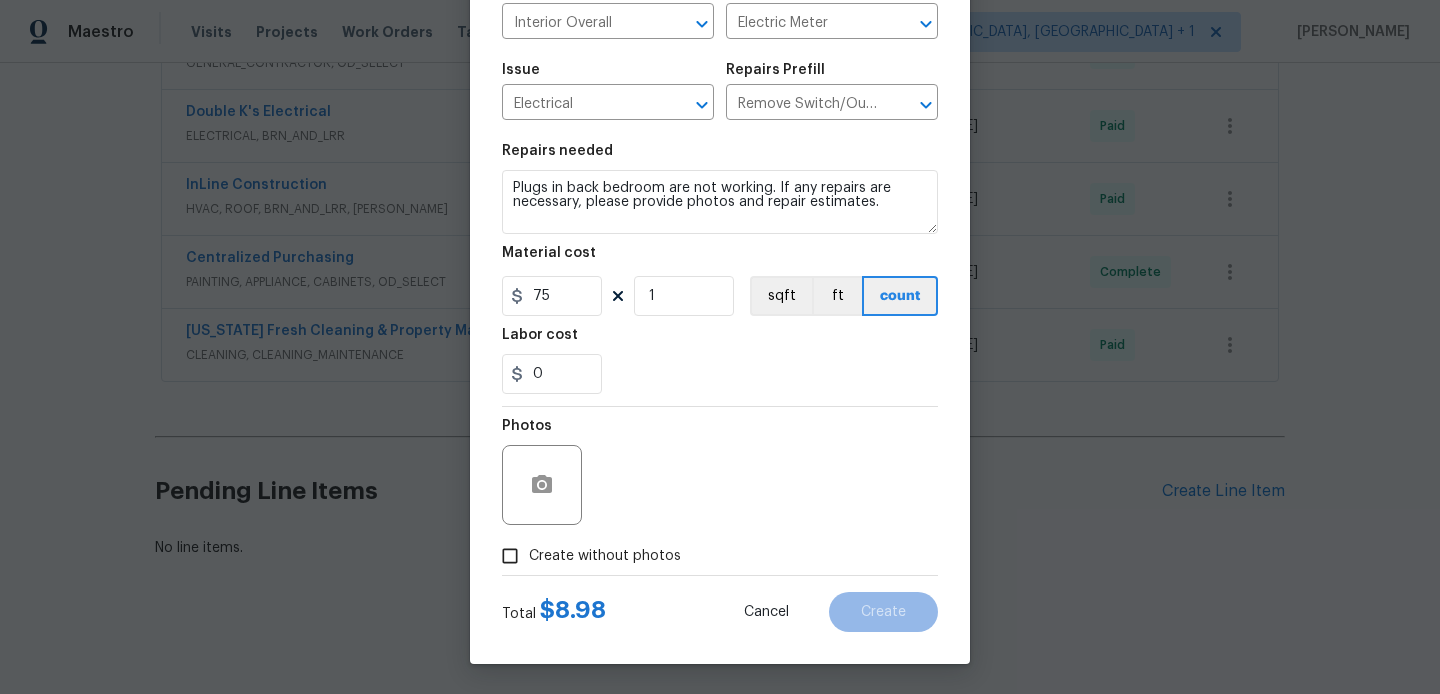 click on "Create without photos" at bounding box center (605, 556) 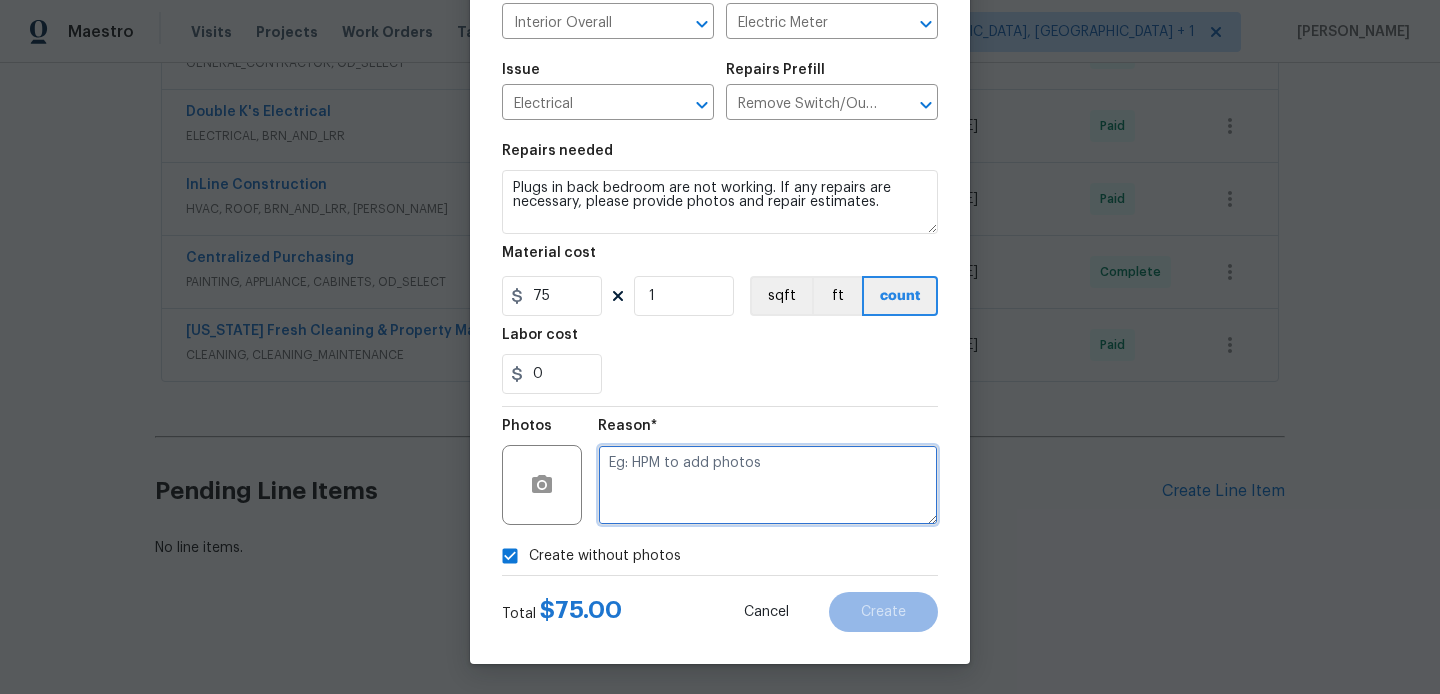 click at bounding box center (768, 485) 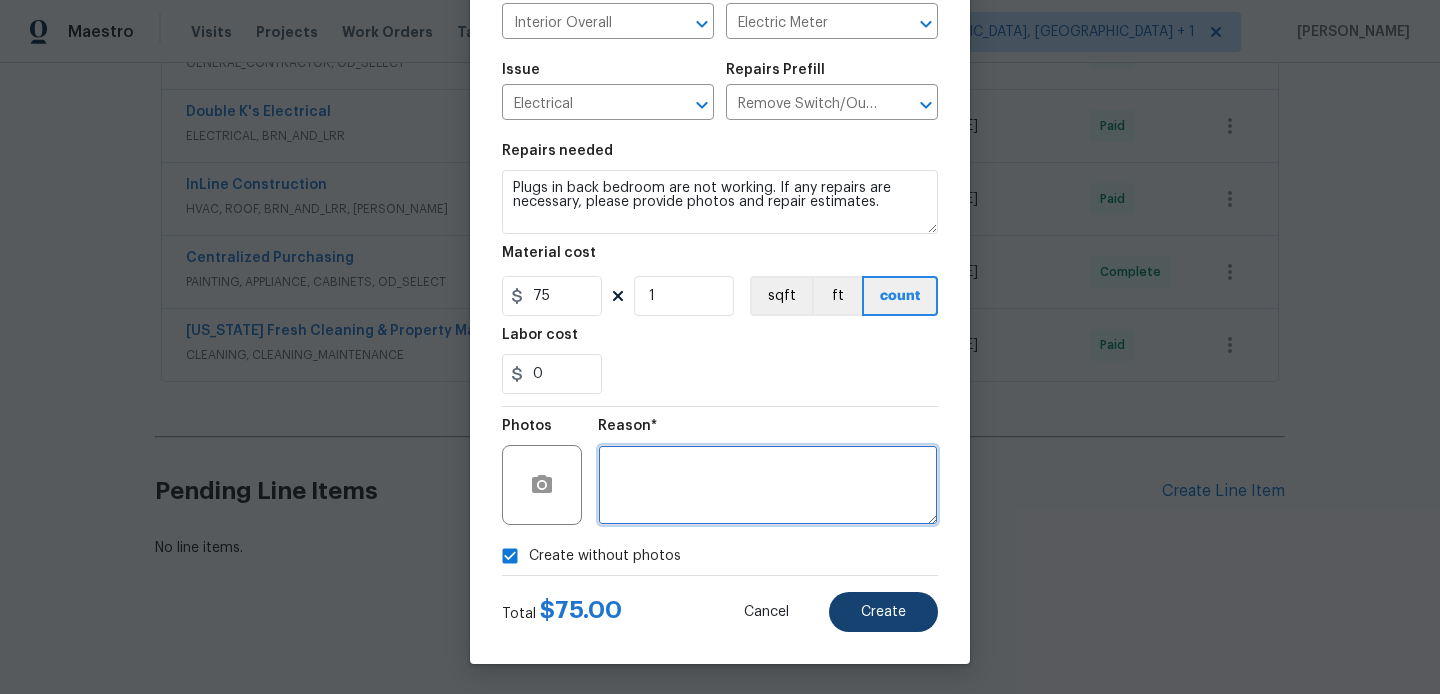 type 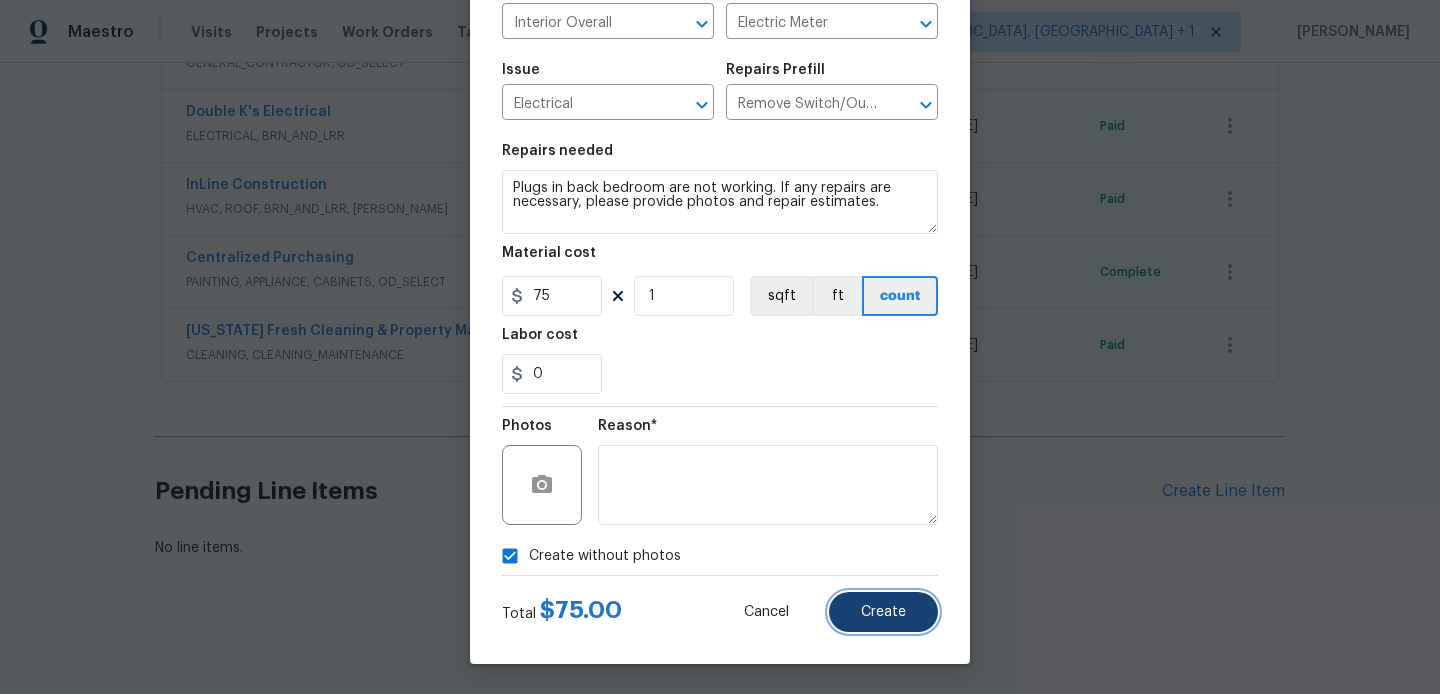 click on "Create" at bounding box center [883, 612] 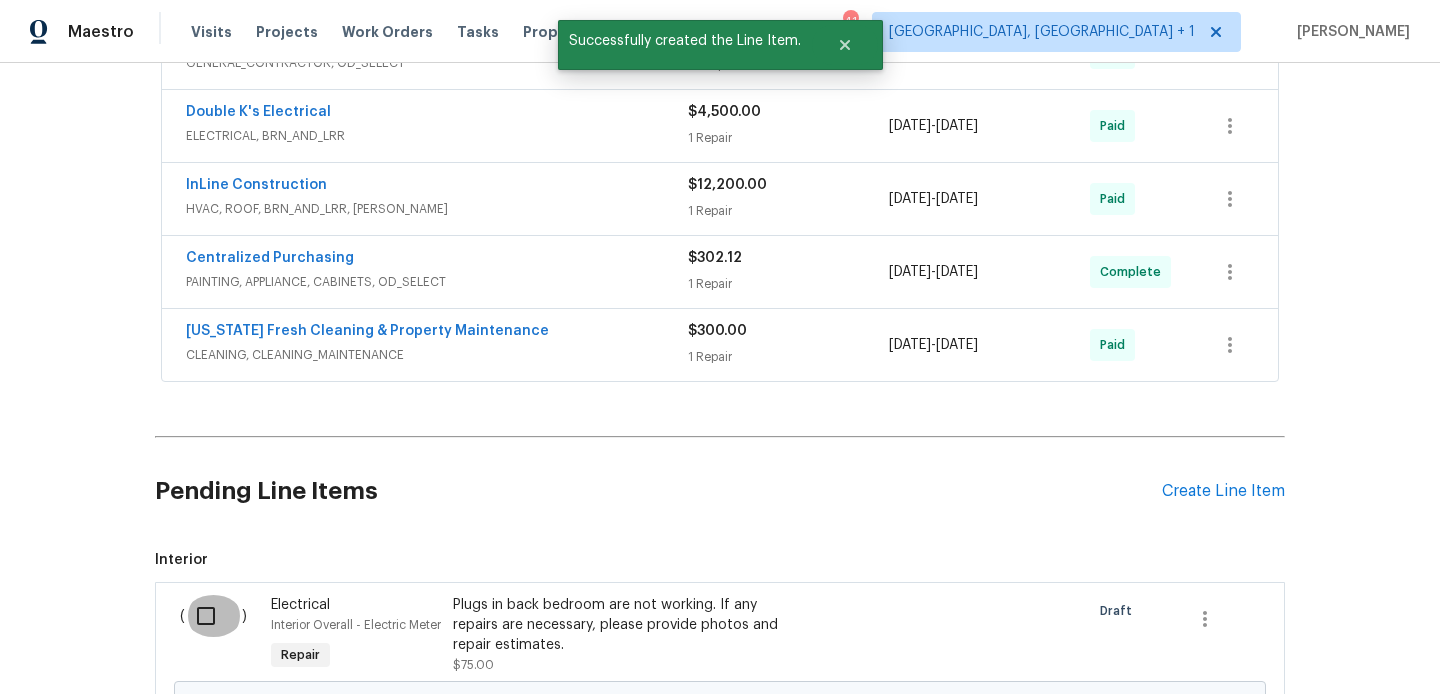 click at bounding box center (213, 616) 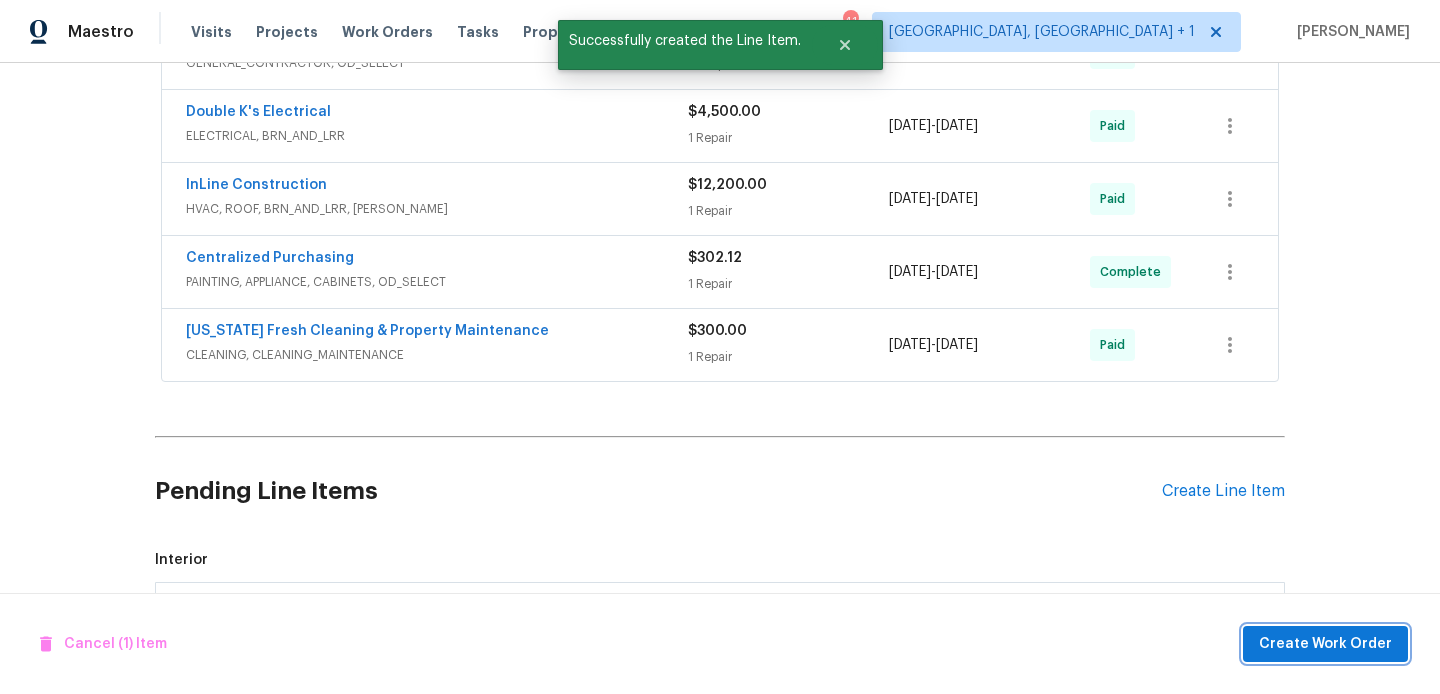 click on "Create Work Order" at bounding box center (1325, 644) 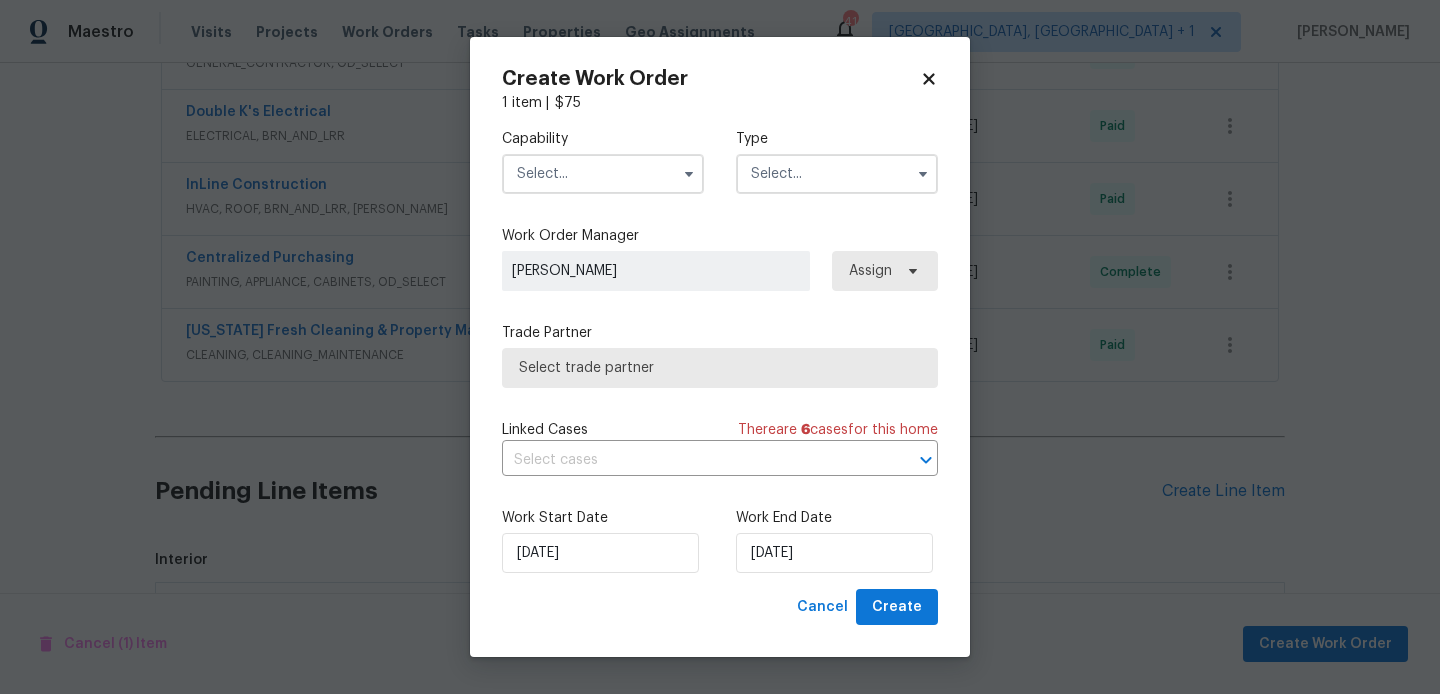click at bounding box center (603, 174) 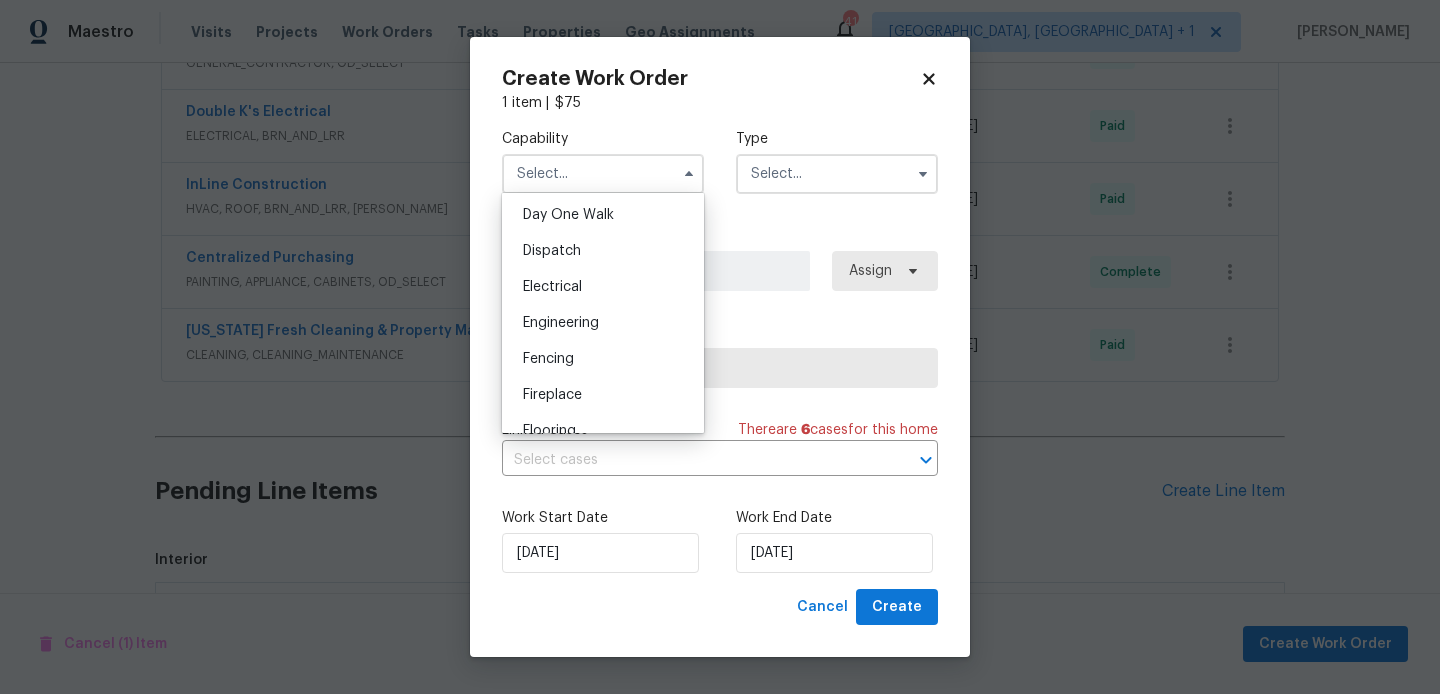 scroll, scrollTop: 559, scrollLeft: 0, axis: vertical 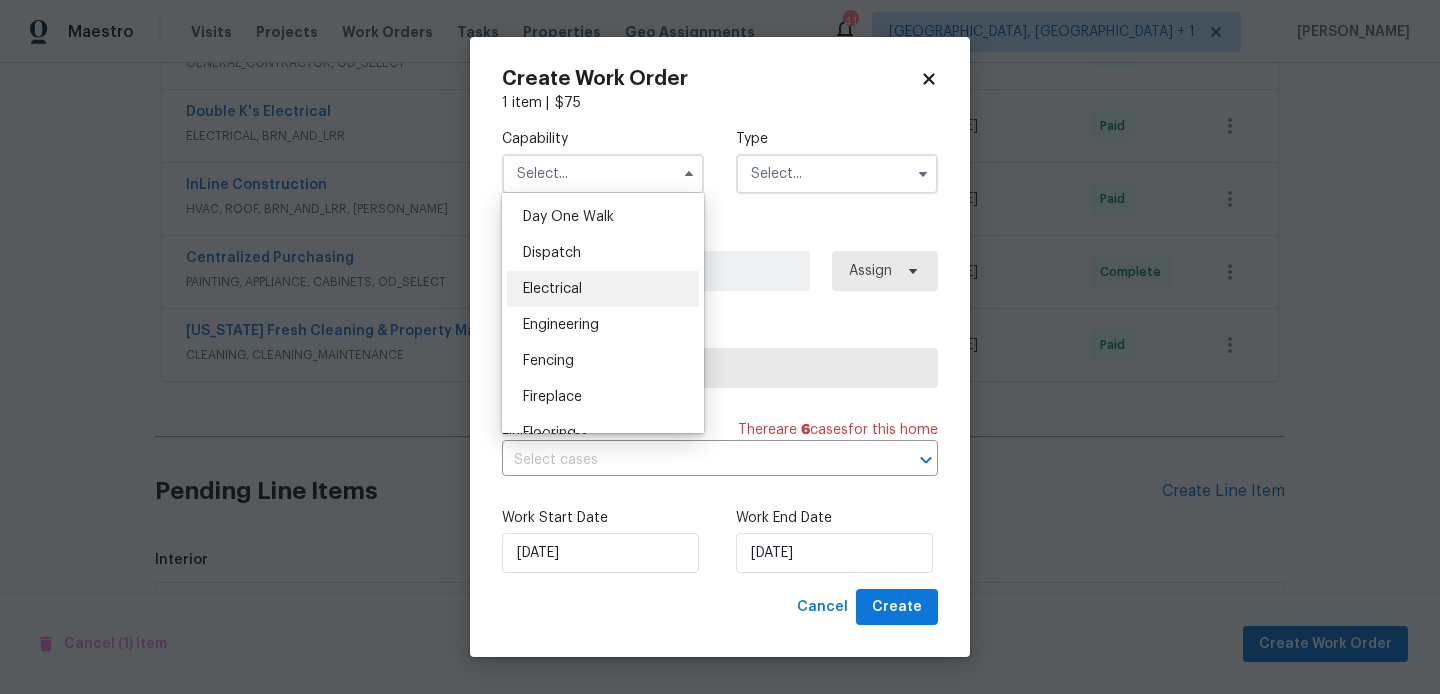 click on "Electrical" at bounding box center (552, 289) 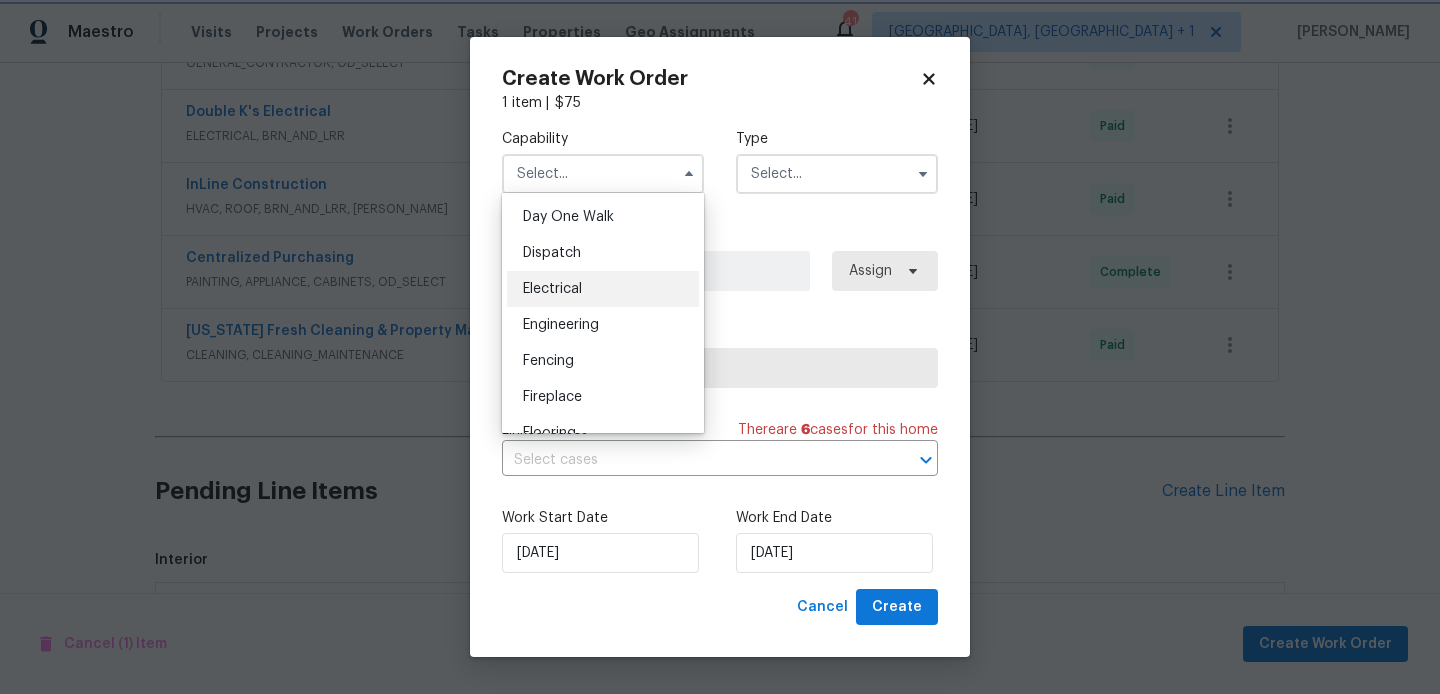 type on "Electrical" 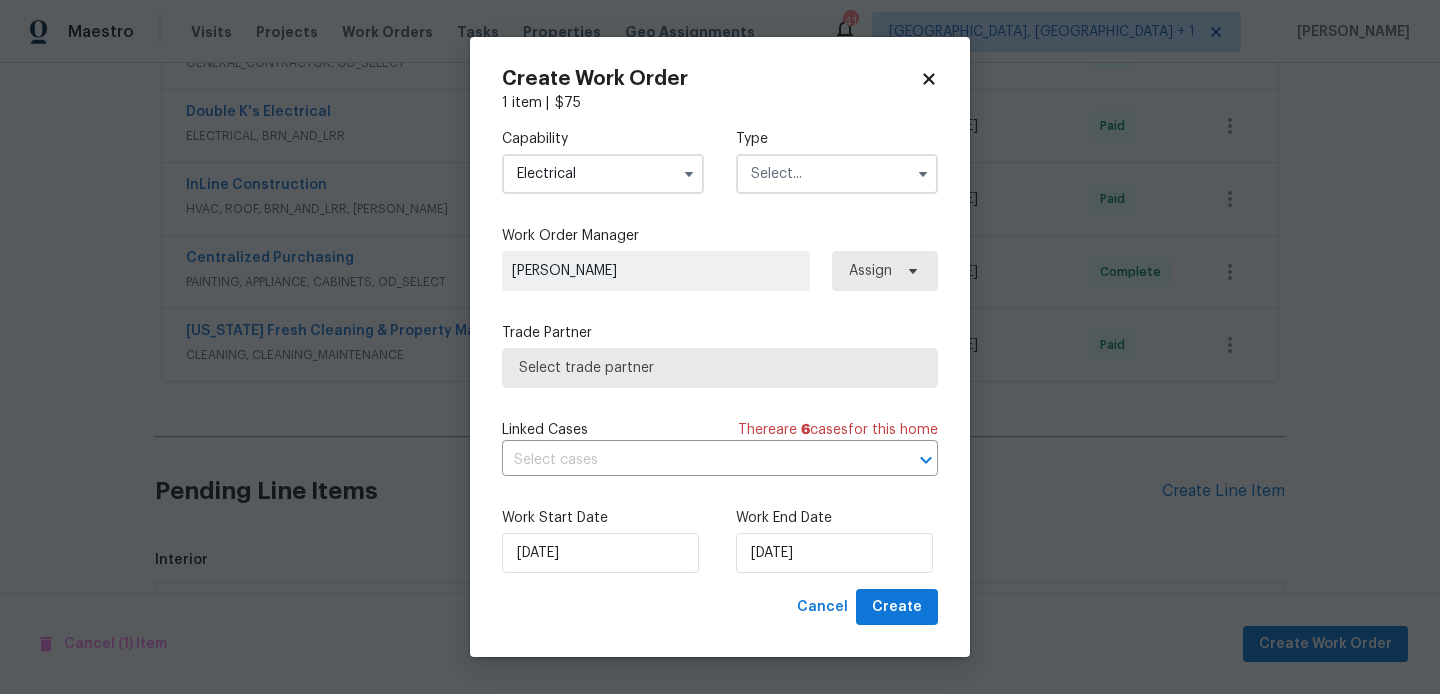 click on "Capability   Electrical Type" at bounding box center [720, 161] 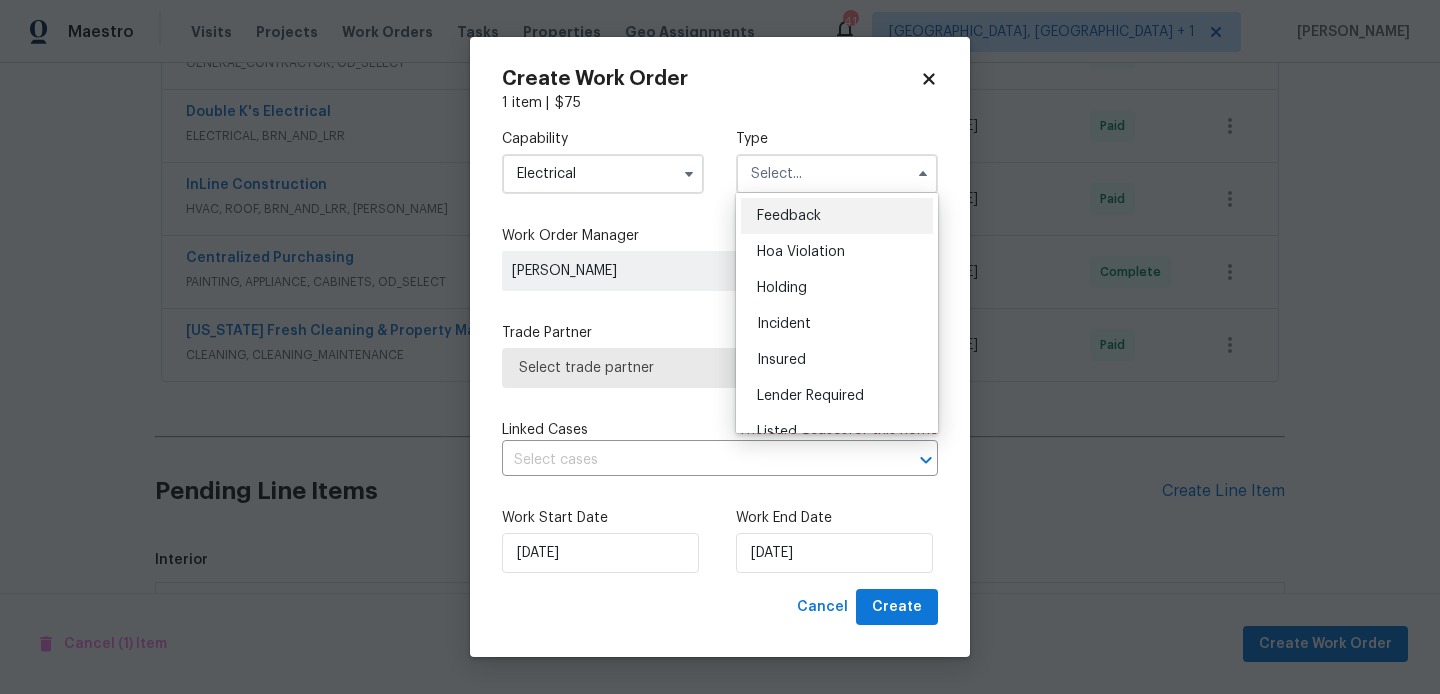 click on "Feedback" at bounding box center (789, 216) 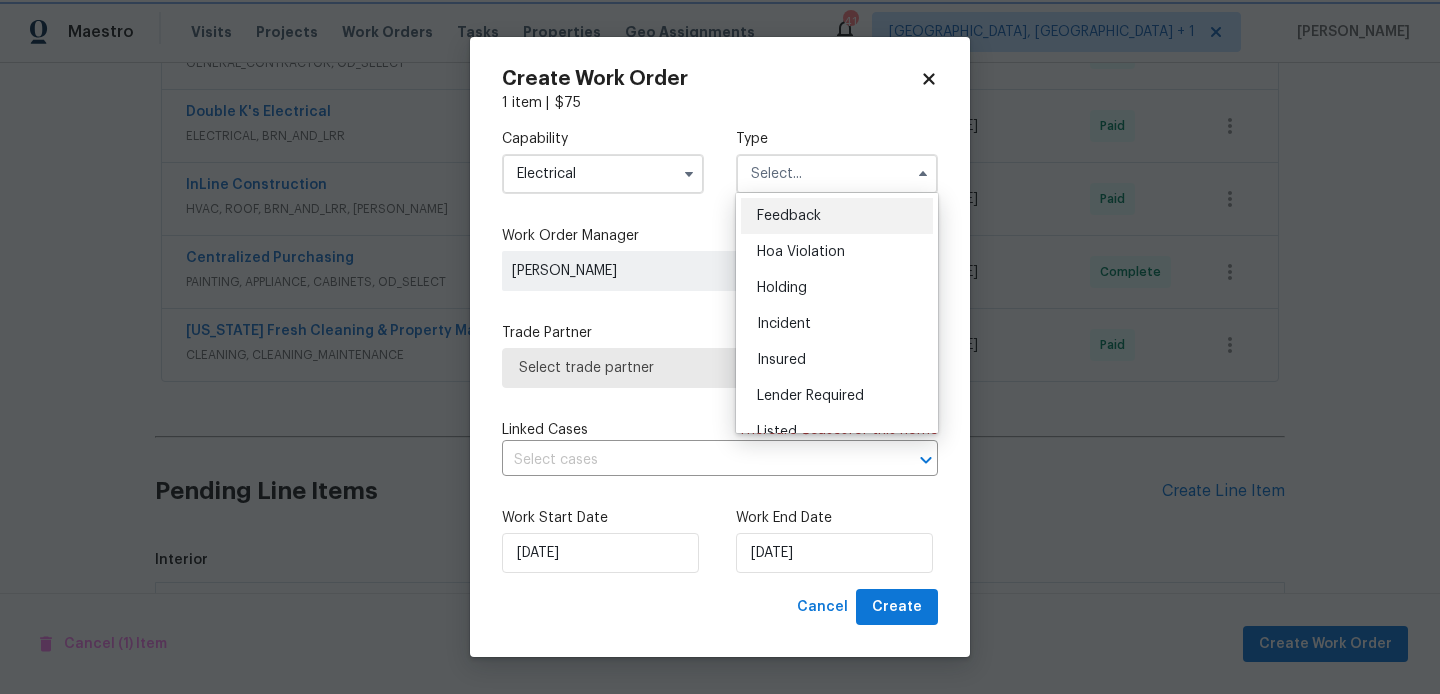 type on "Feedback" 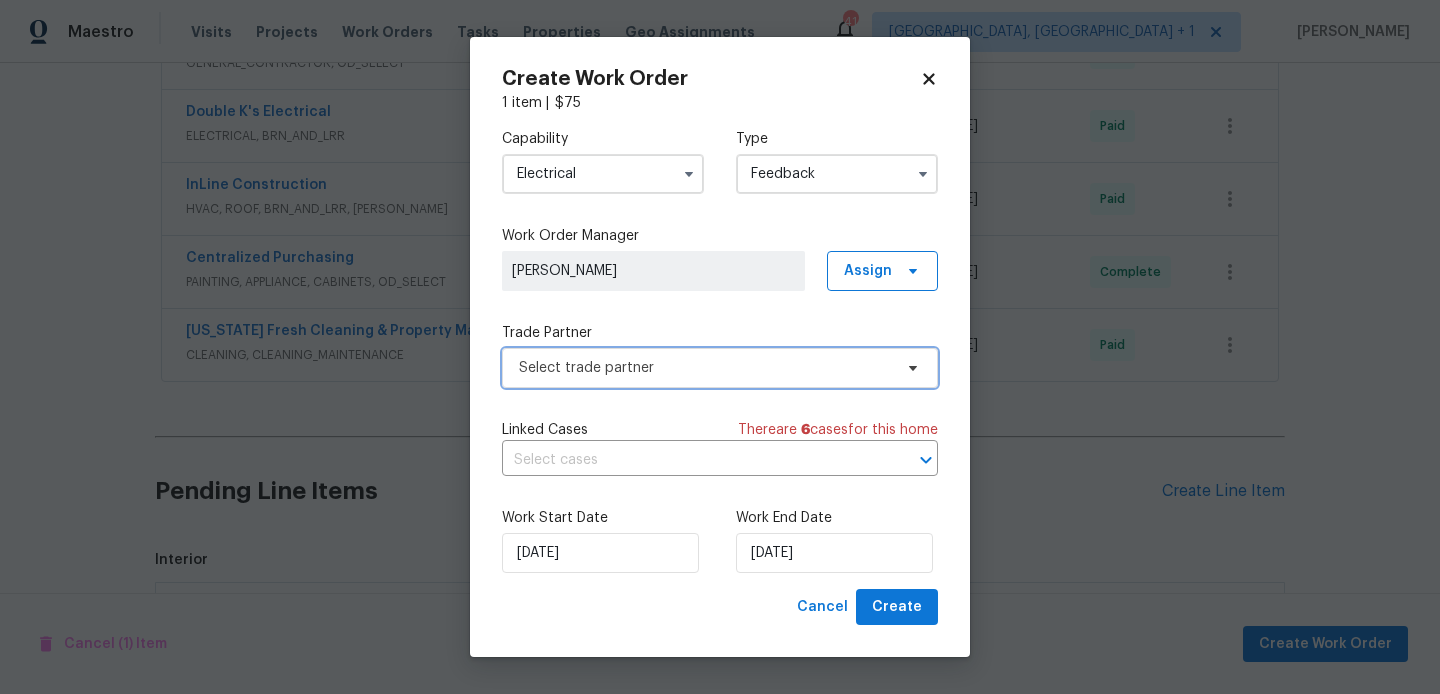 click on "Select trade partner" at bounding box center [720, 368] 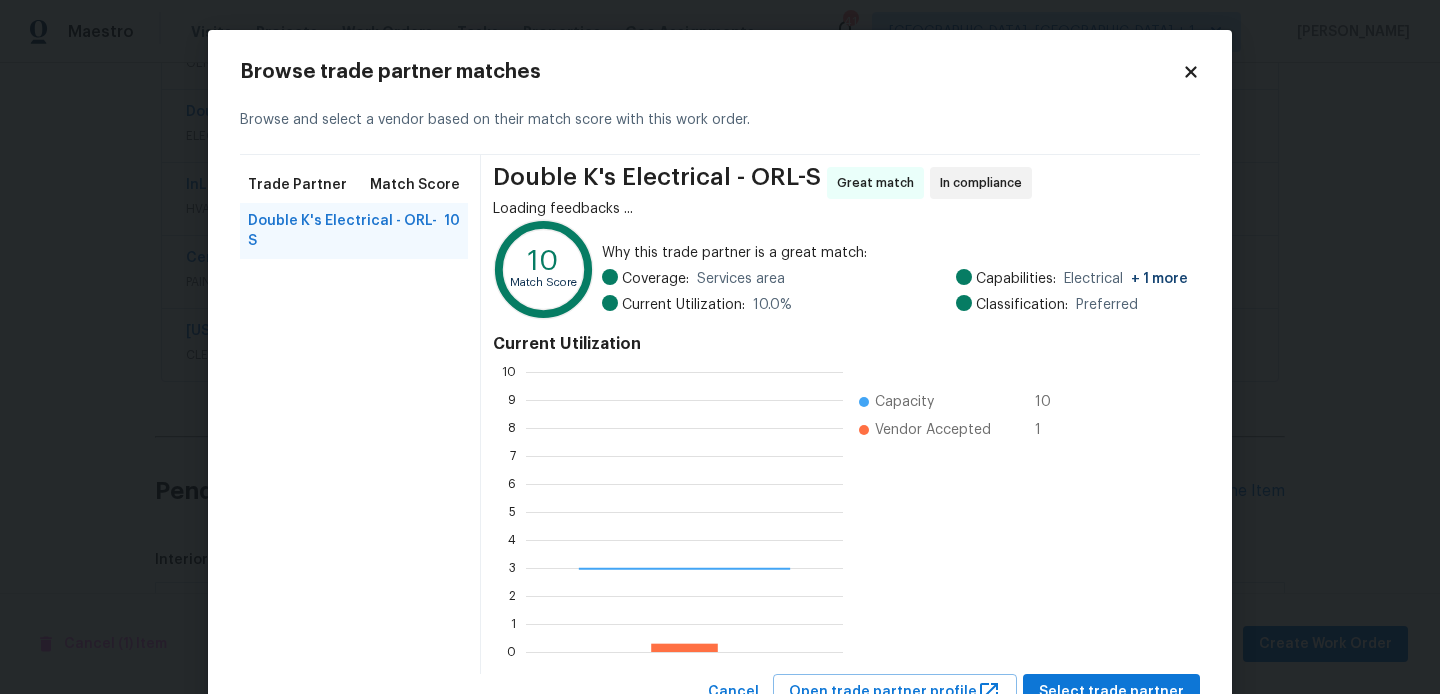 scroll, scrollTop: 2, scrollLeft: 2, axis: both 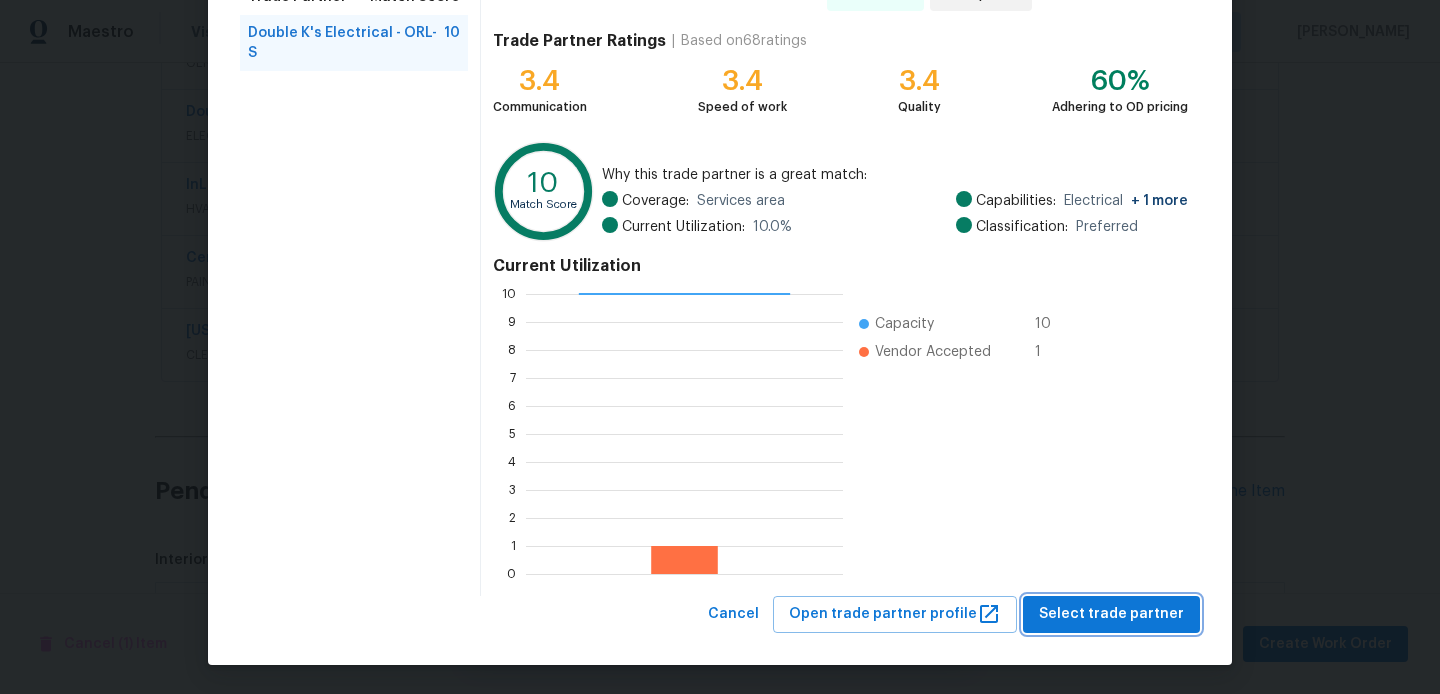 click on "Select trade partner" at bounding box center (1111, 614) 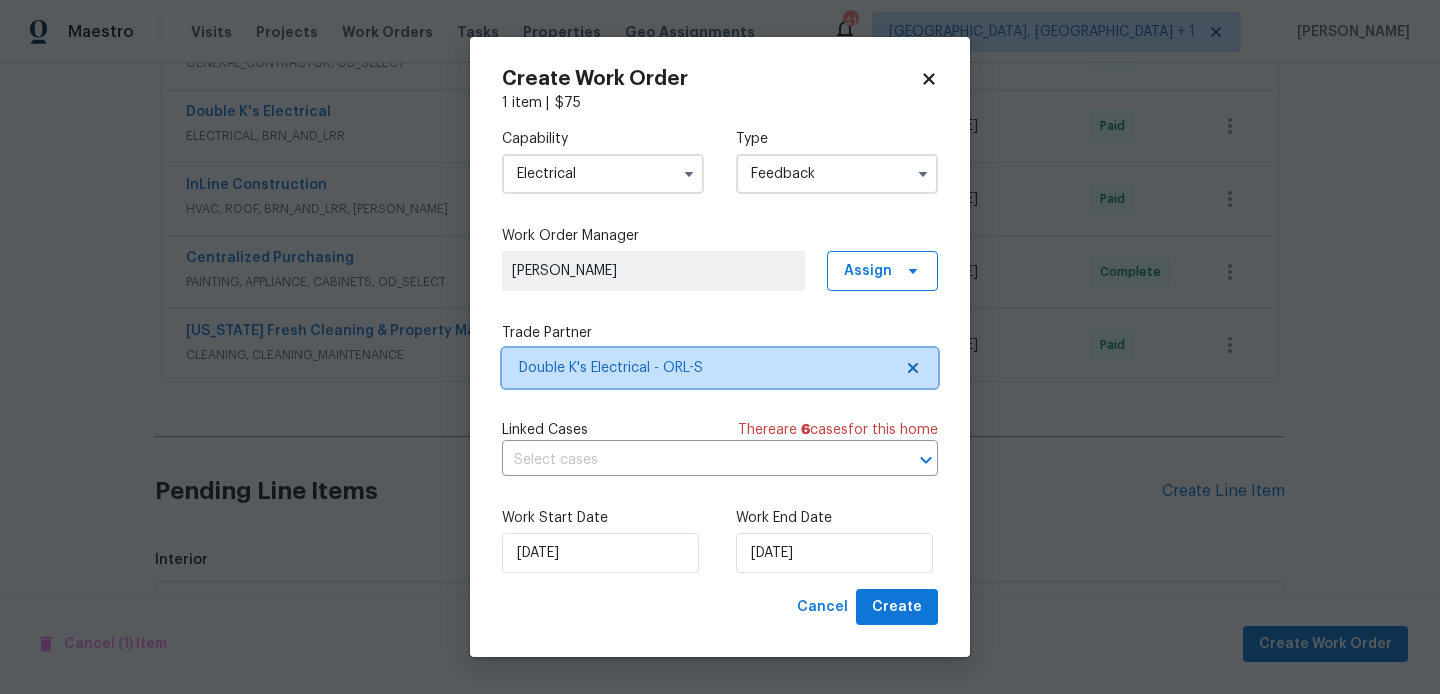 scroll, scrollTop: 0, scrollLeft: 0, axis: both 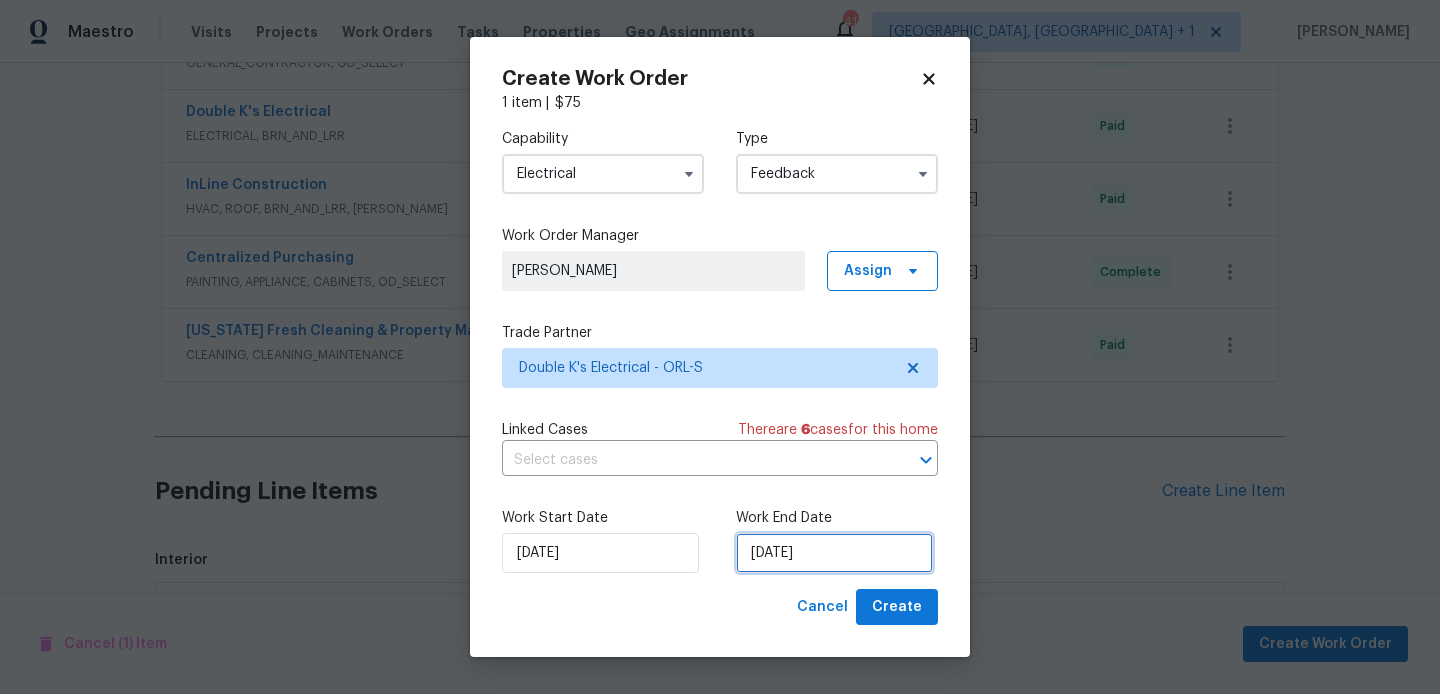 click on "[DATE]" at bounding box center (834, 553) 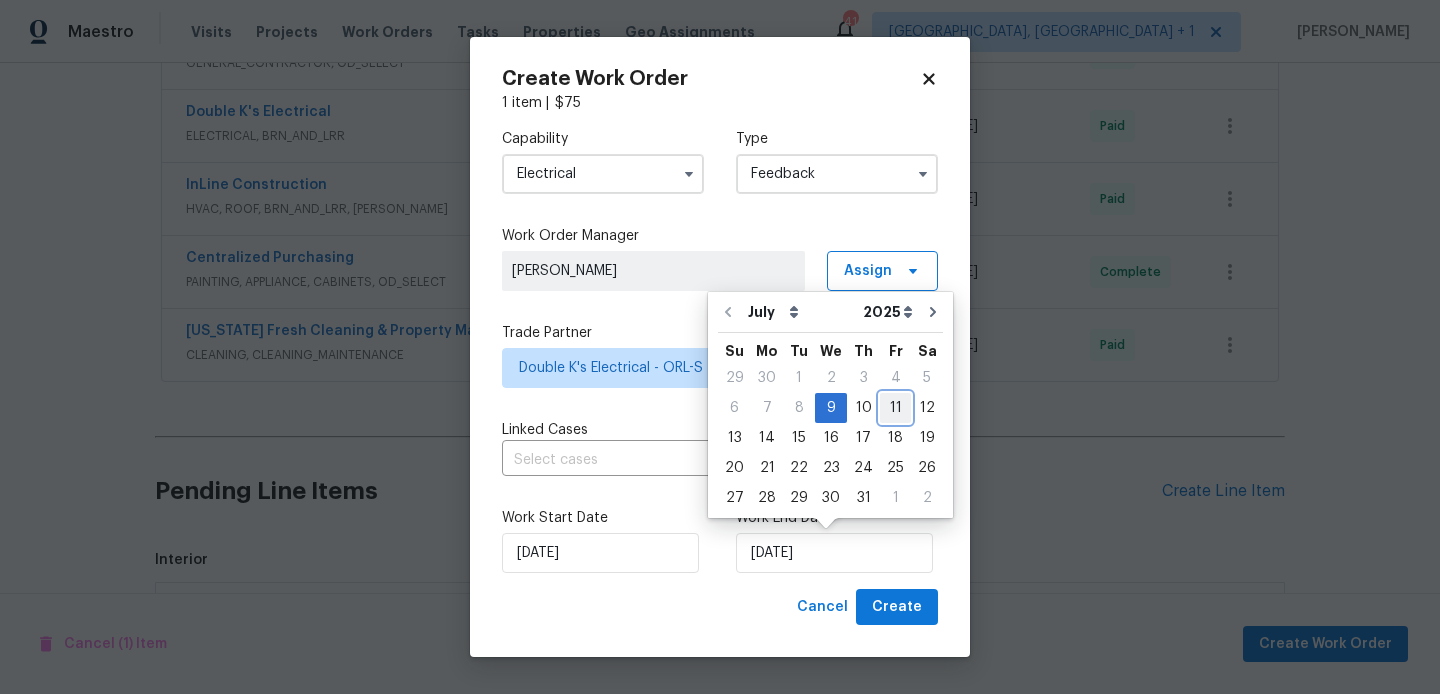 click on "11" at bounding box center [895, 408] 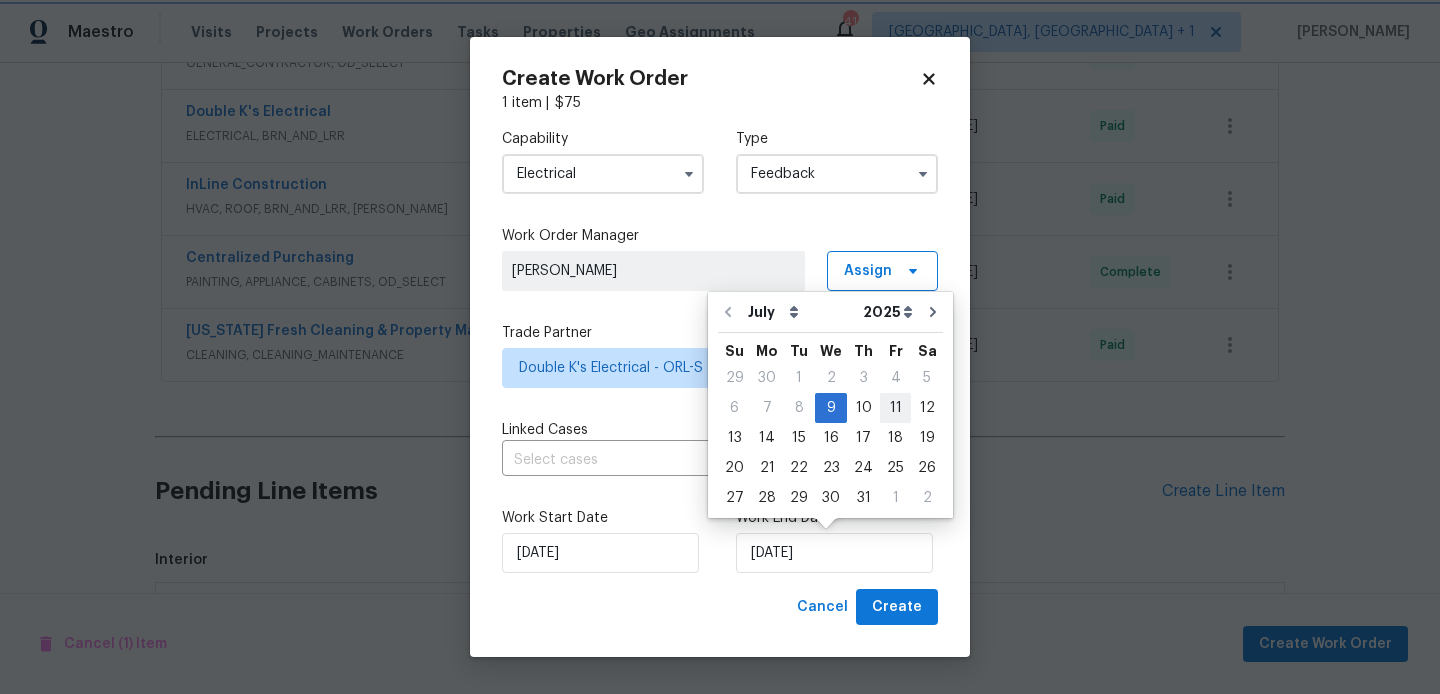 type on "[DATE]" 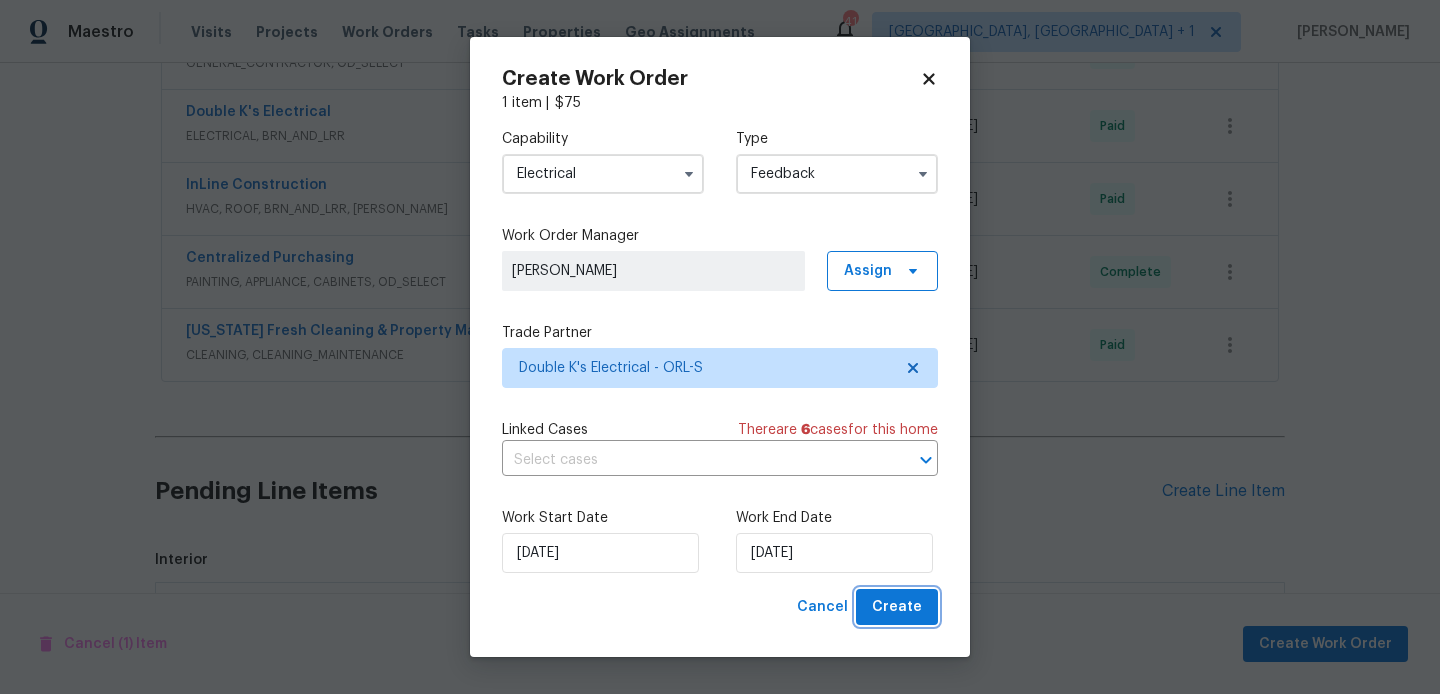 click on "Create" at bounding box center [897, 607] 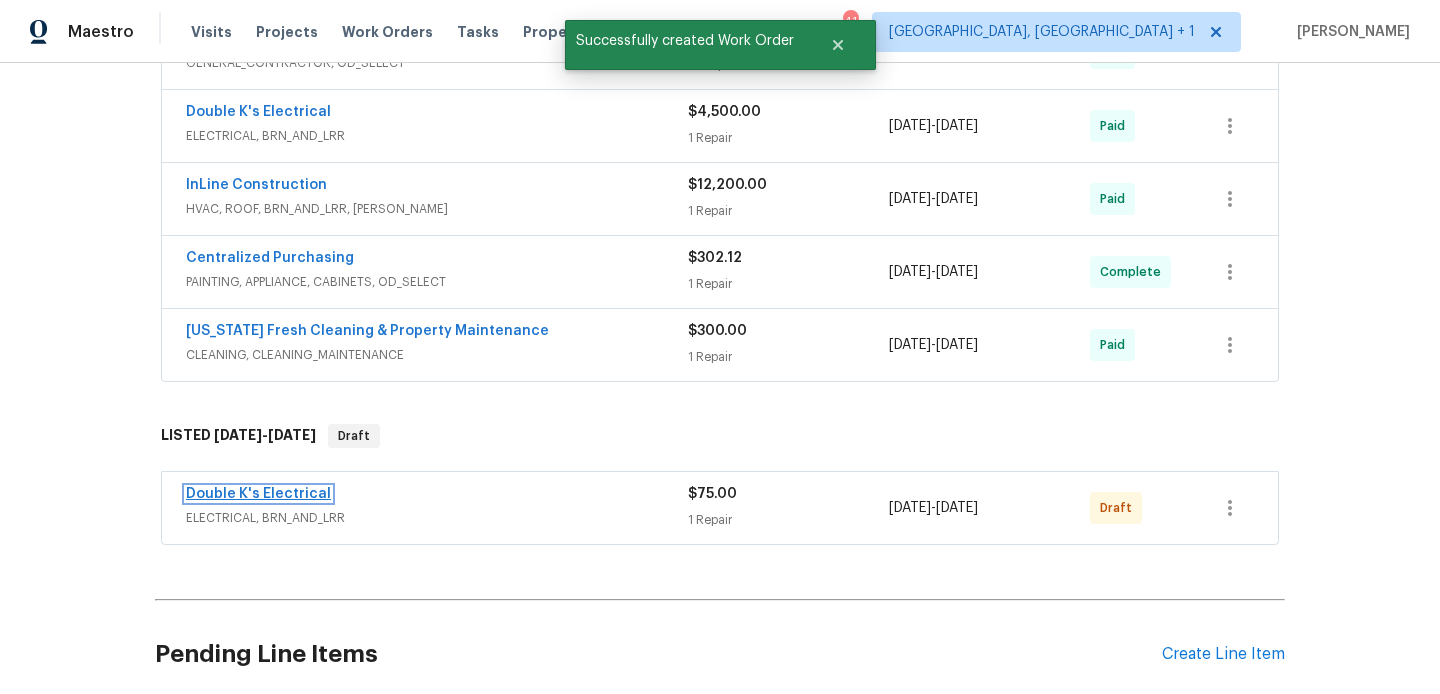 click on "Double K's Electrical" at bounding box center (258, 494) 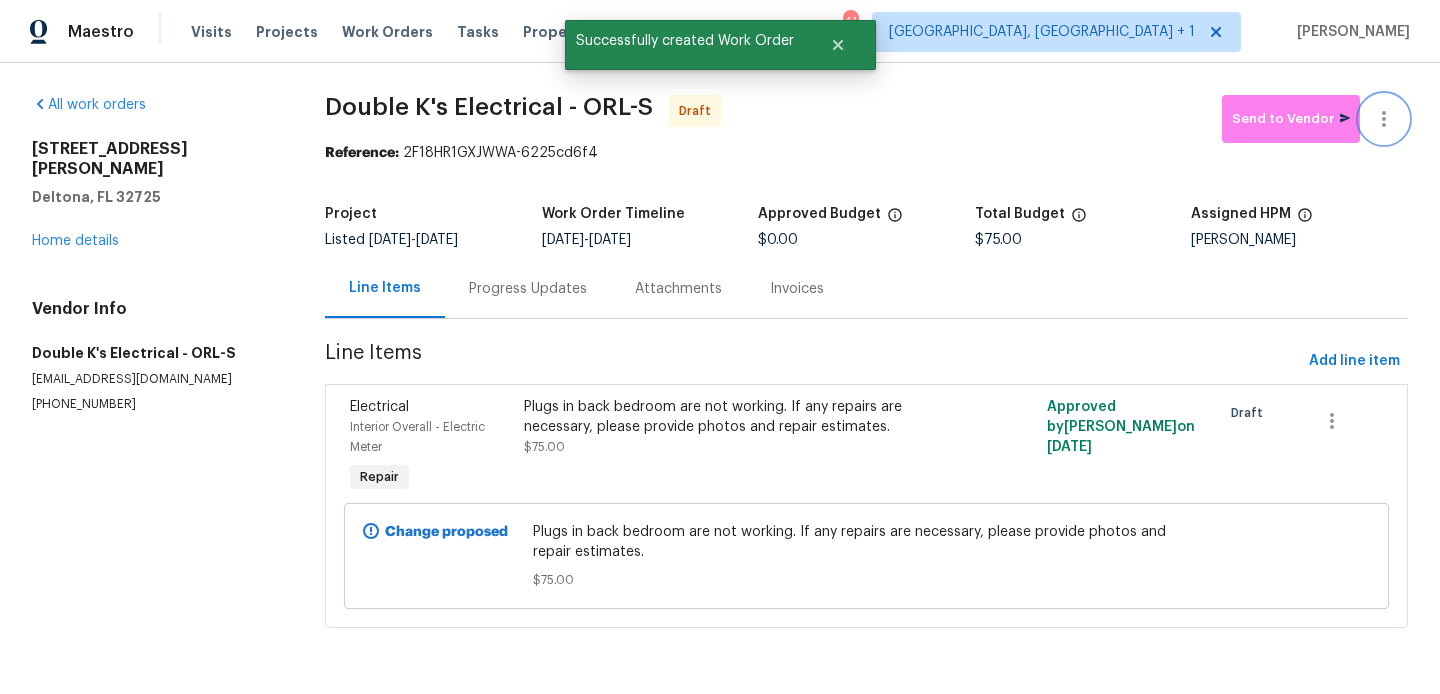 click 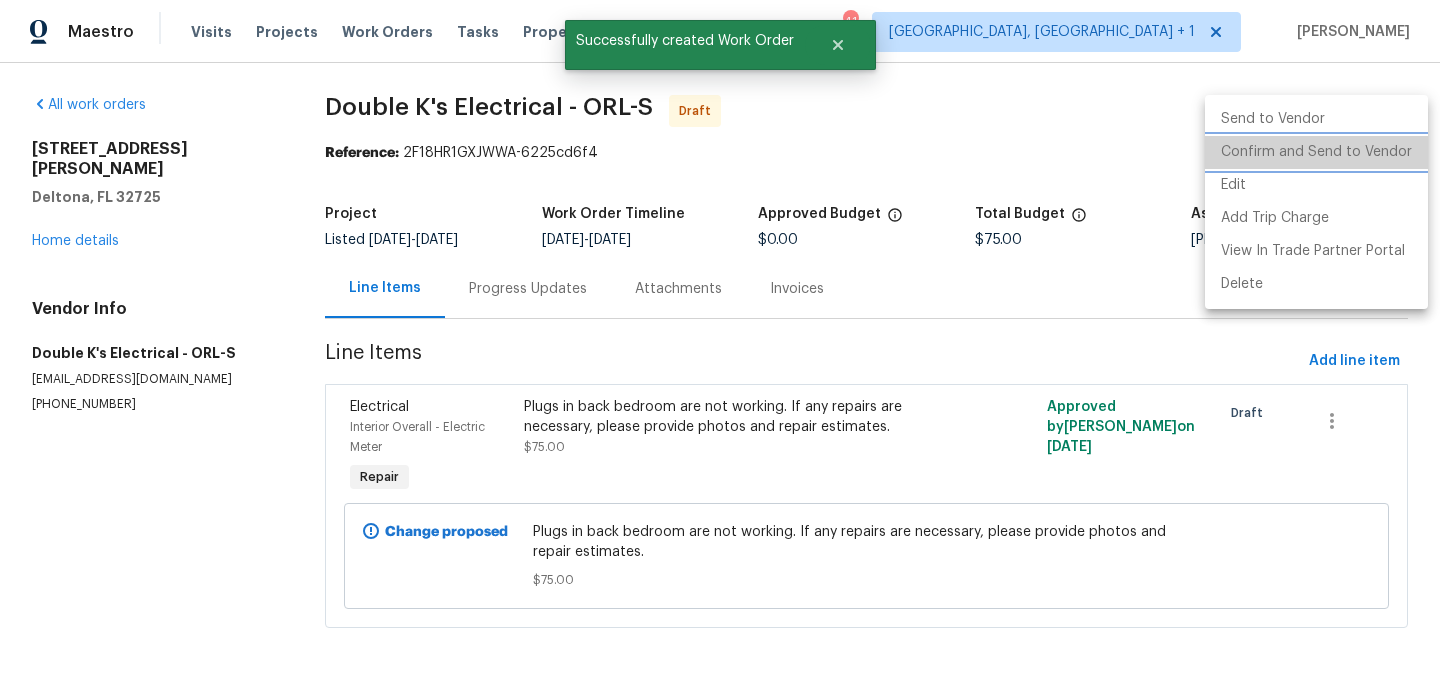 click on "Confirm and Send to Vendor" at bounding box center [1316, 152] 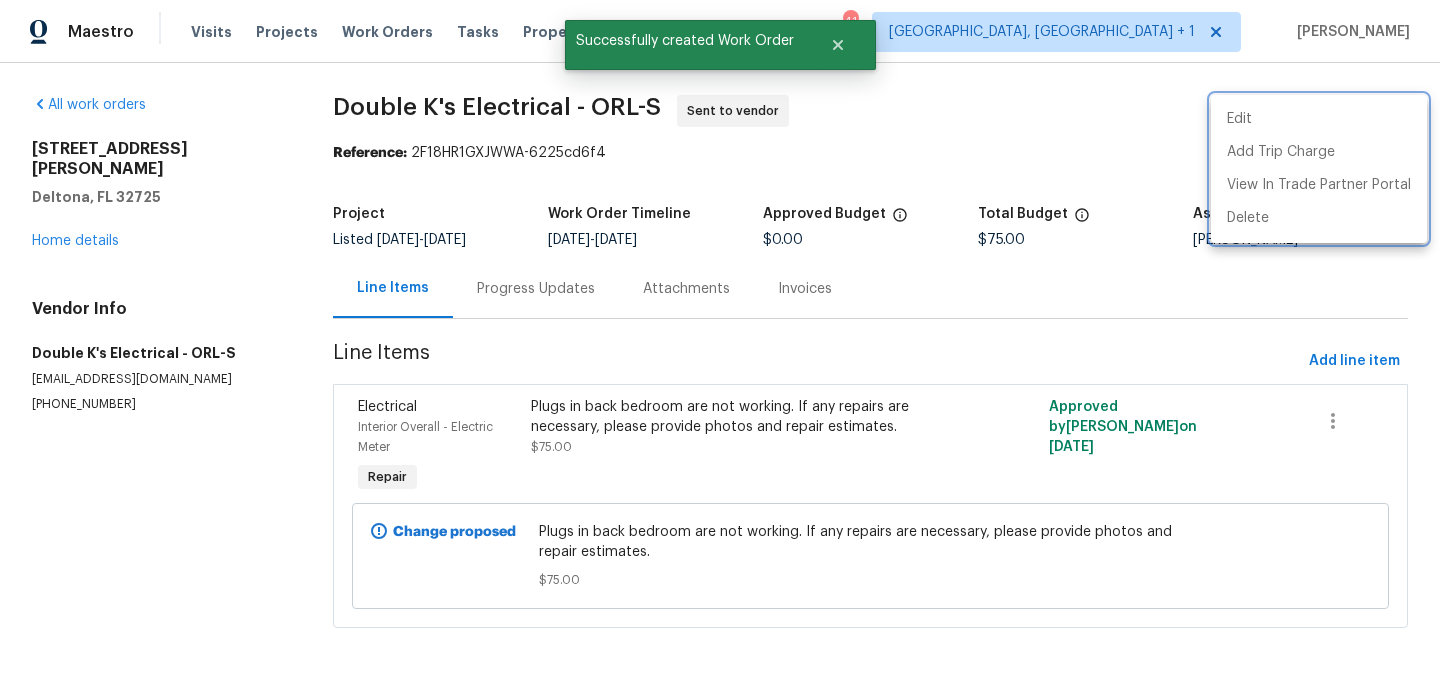 click at bounding box center [720, 347] 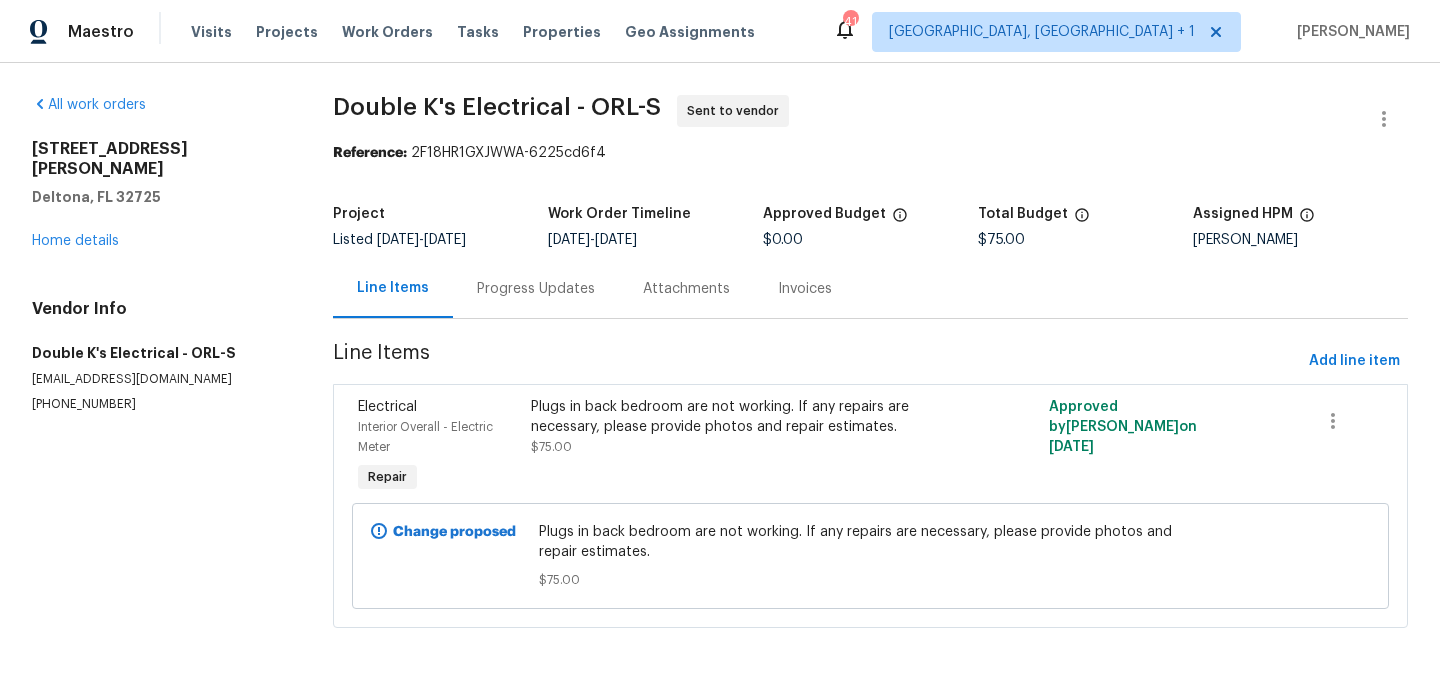 click on "Progress Updates" at bounding box center (536, 288) 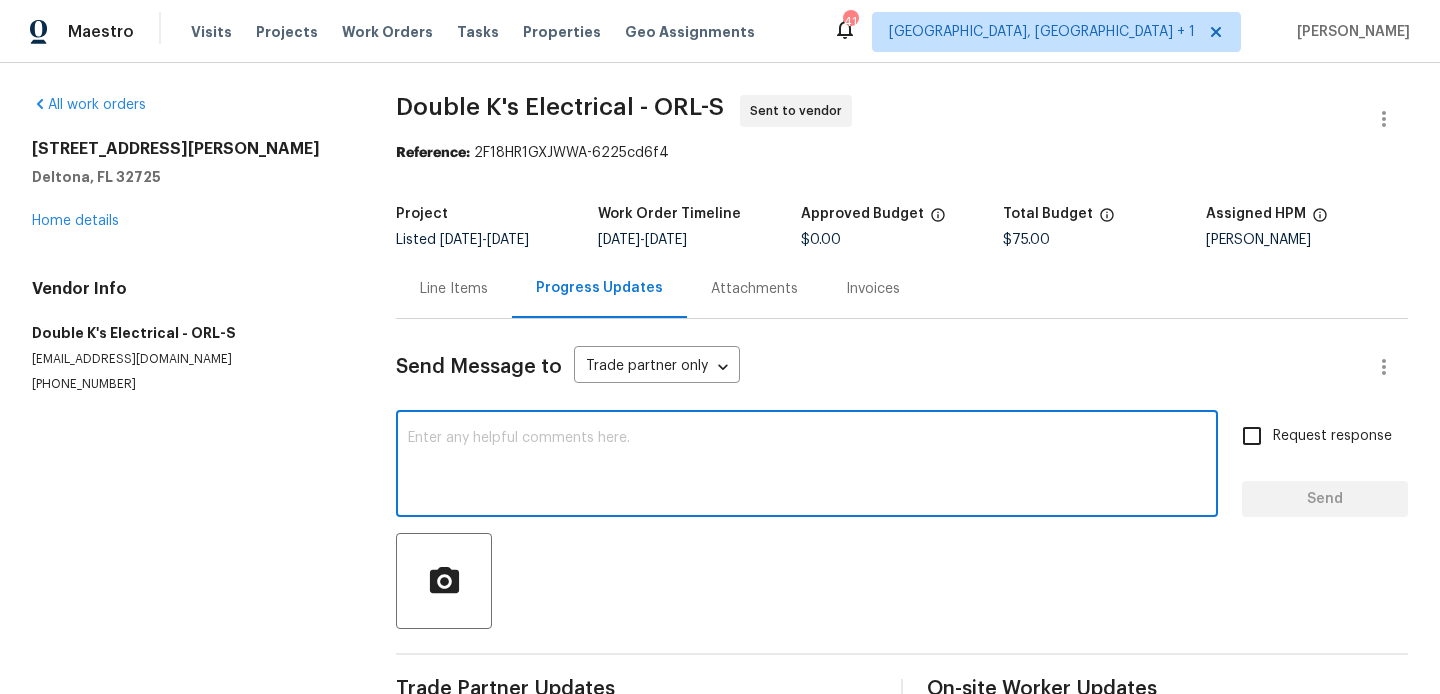 click at bounding box center (807, 466) 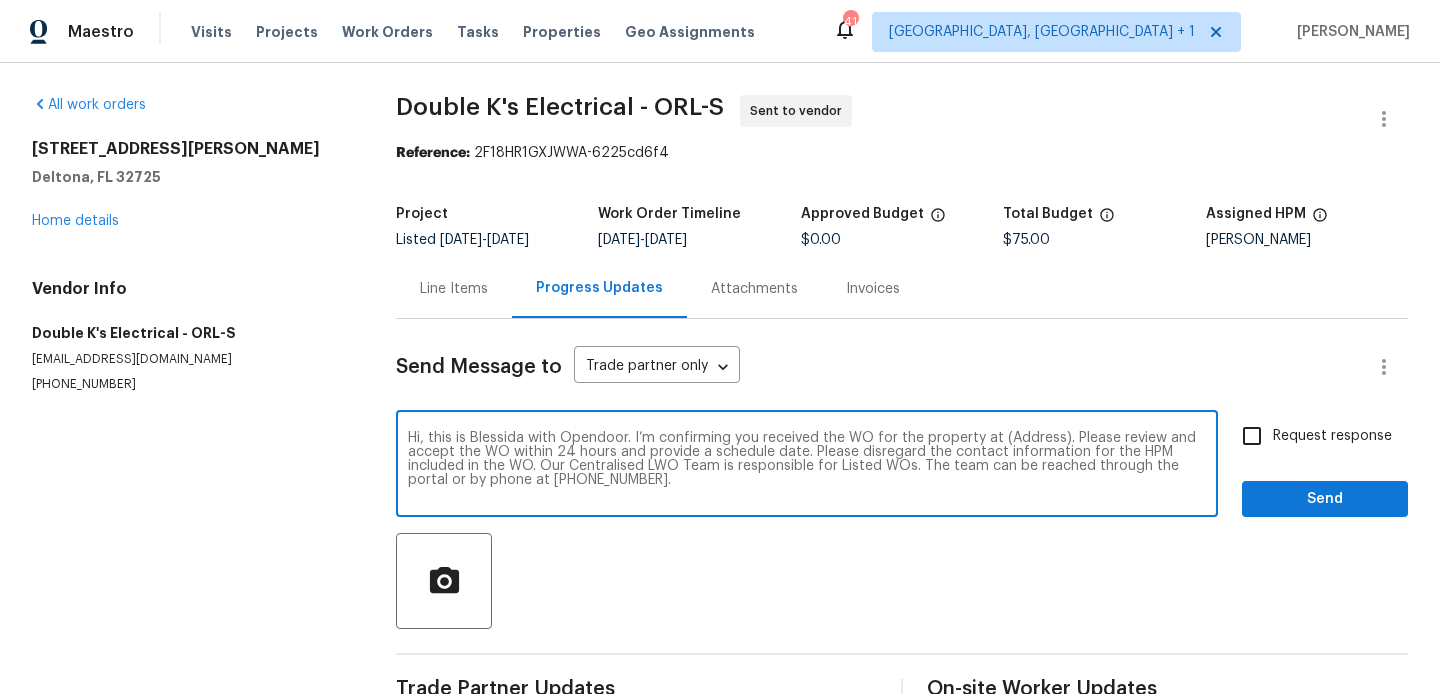 click on "Hi, this is Blessida with Opendoor. I’m confirming you received the WO for the property at (Address). Please review and accept the WO within 24 hours and provide a schedule date. Please disregard the contact information for the HPM included in the WO. Our Centralised LWO Team is responsible for Listed WOs. The team can be reached through the portal or by phone at [PHONE_NUMBER]." at bounding box center (807, 466) 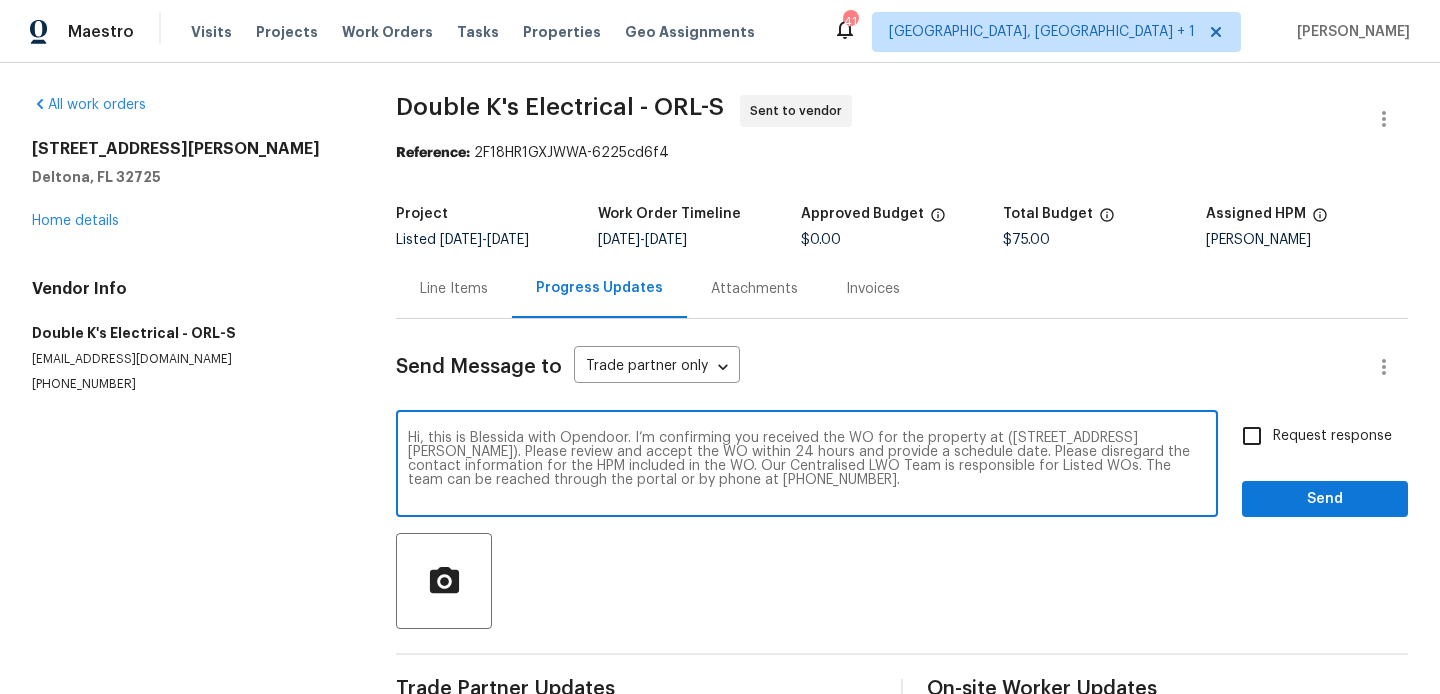 type on "Hi, this is Blessida with Opendoor. I’m confirming you received the WO for the property at ([STREET_ADDRESS][PERSON_NAME]). Please review and accept the WO within 24 hours and provide a schedule date. Please disregard the contact information for the HPM included in the WO. Our Centralised LWO Team is responsible for Listed WOs. The team can be reached through the portal or by phone at [PHONE_NUMBER]." 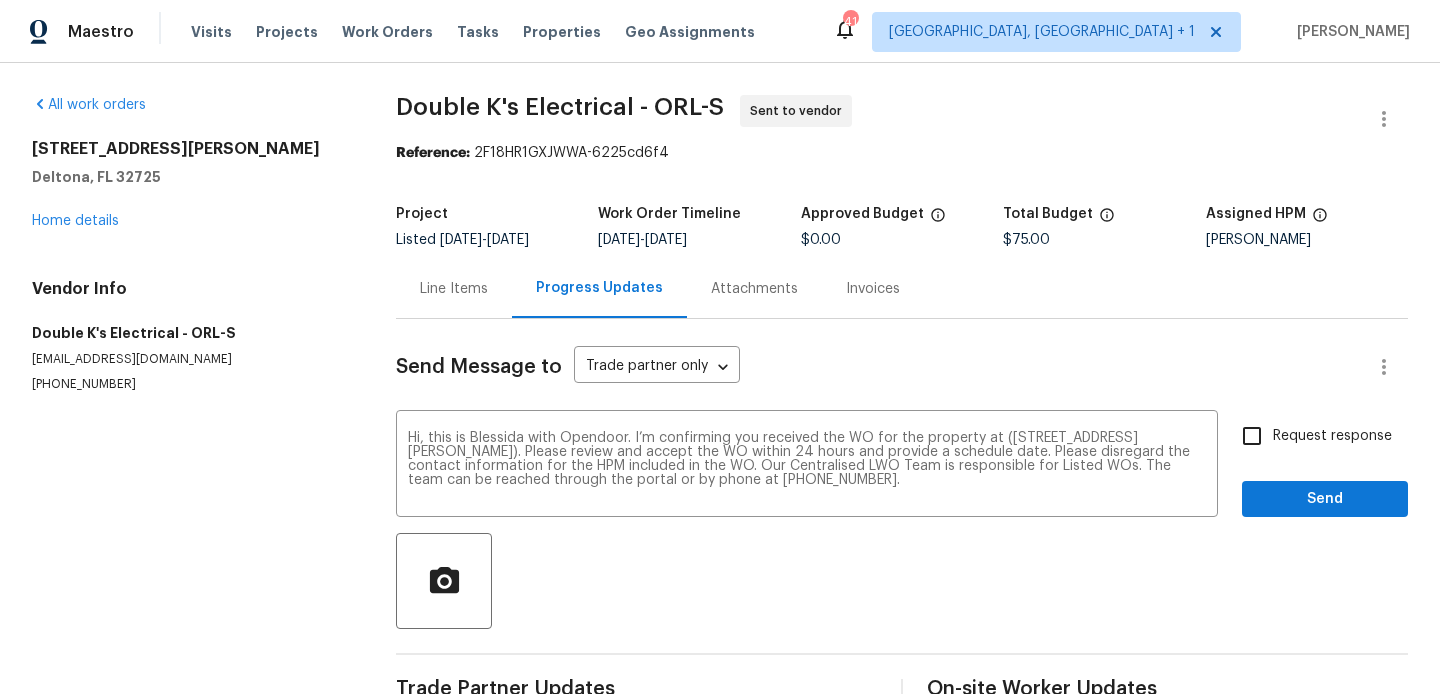 click on "Request response" at bounding box center [1332, 436] 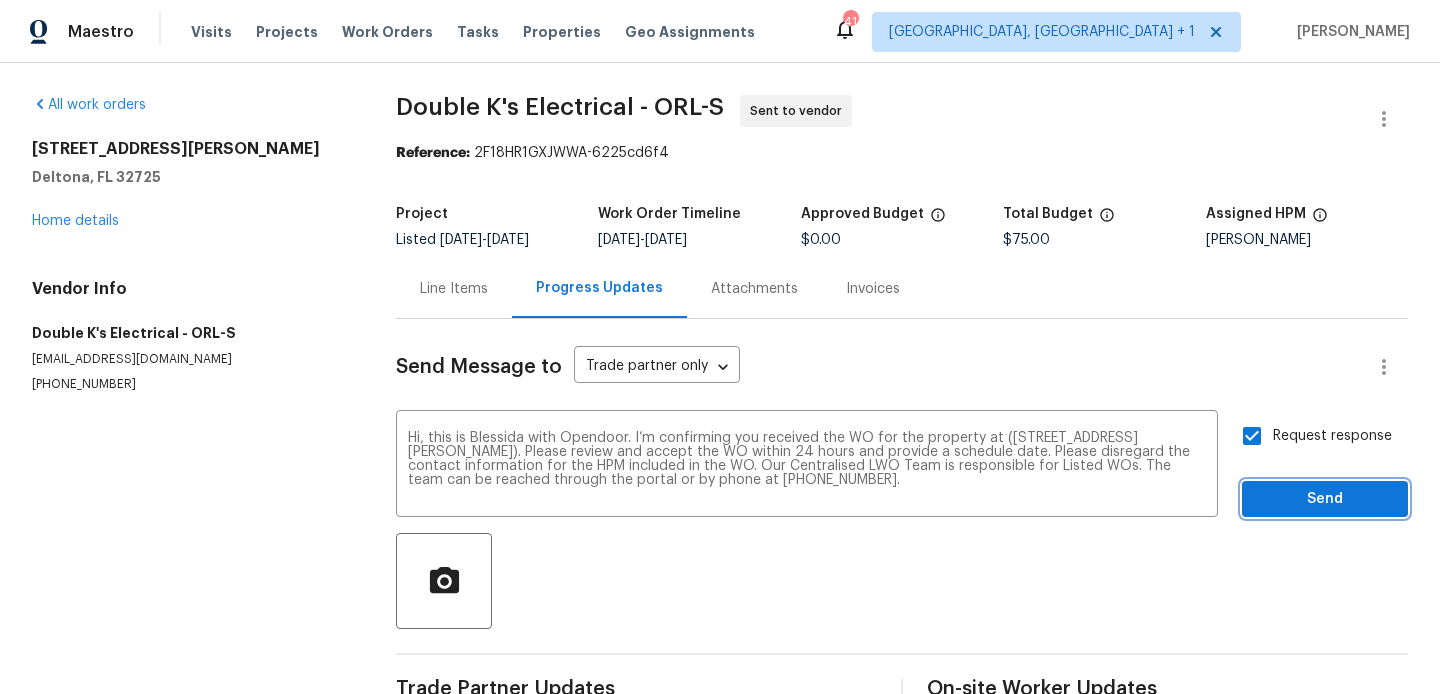 click on "Send" at bounding box center [1325, 499] 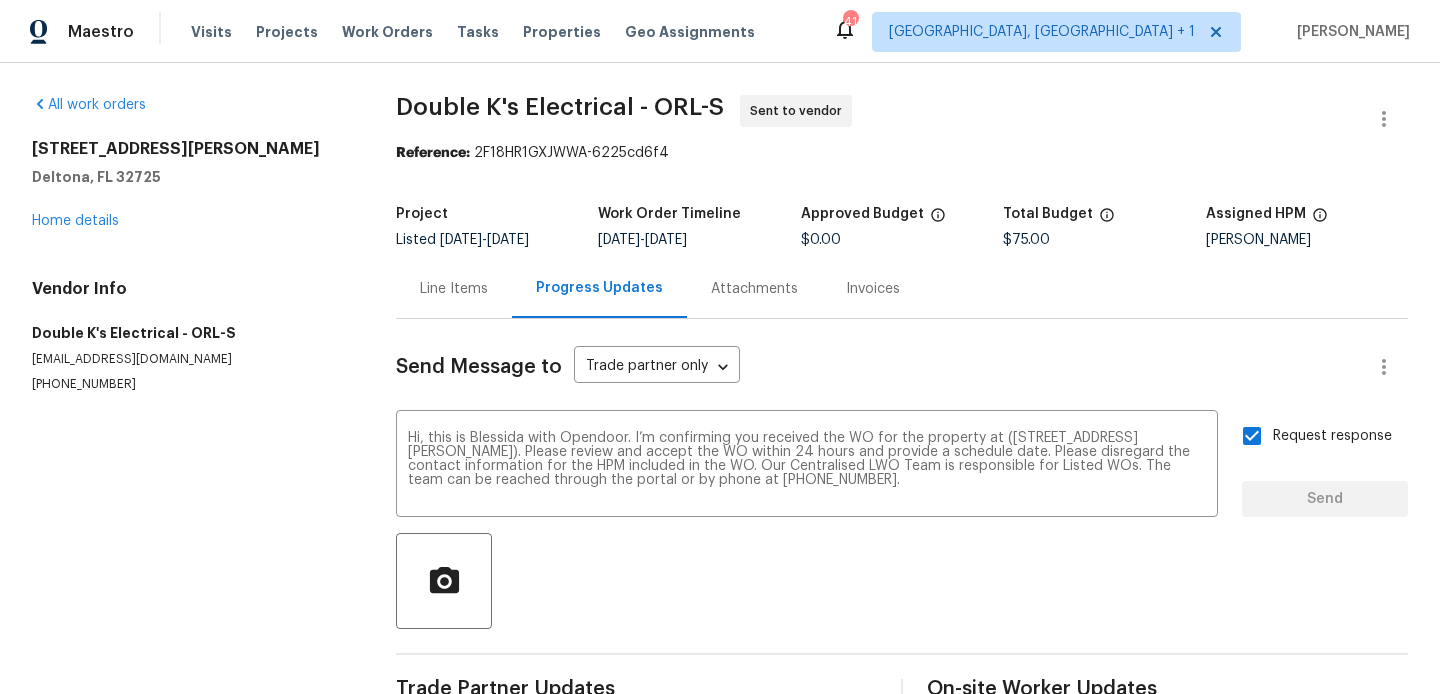 type 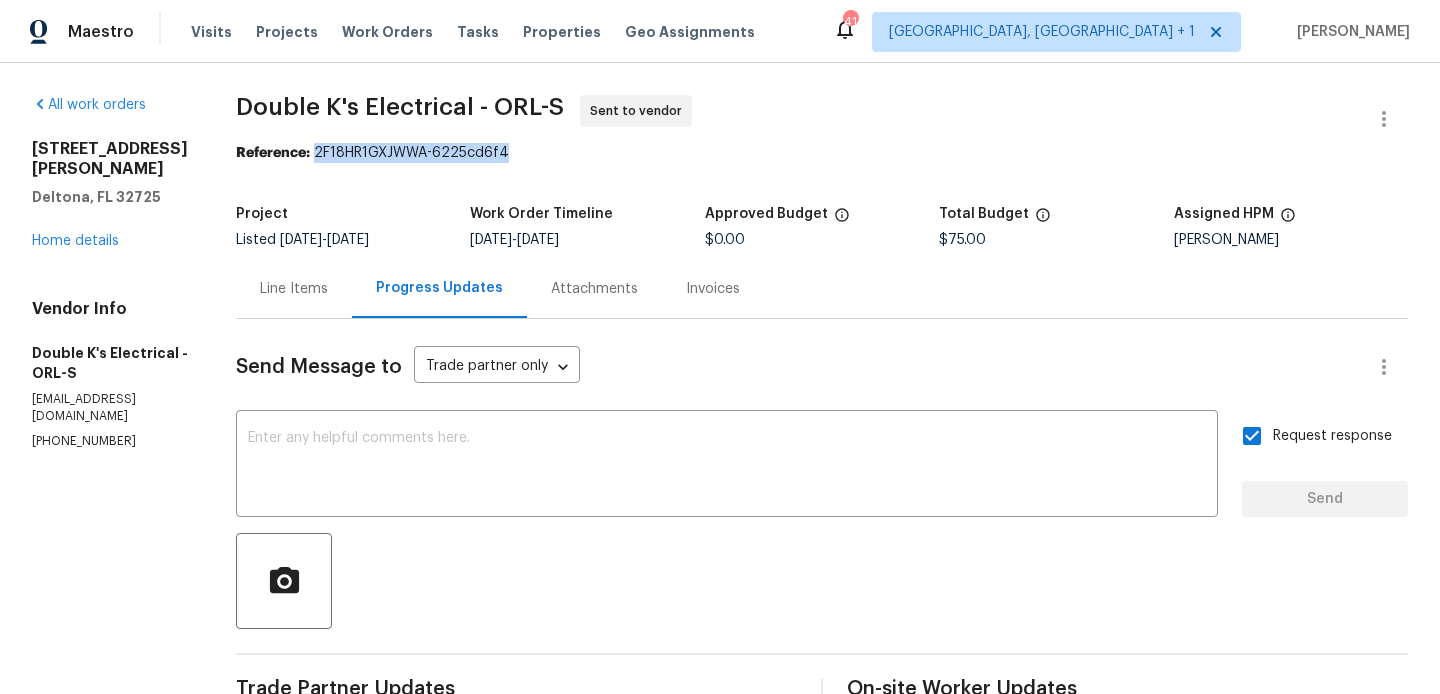 drag, startPoint x: 328, startPoint y: 153, endPoint x: 518, endPoint y: 153, distance: 190 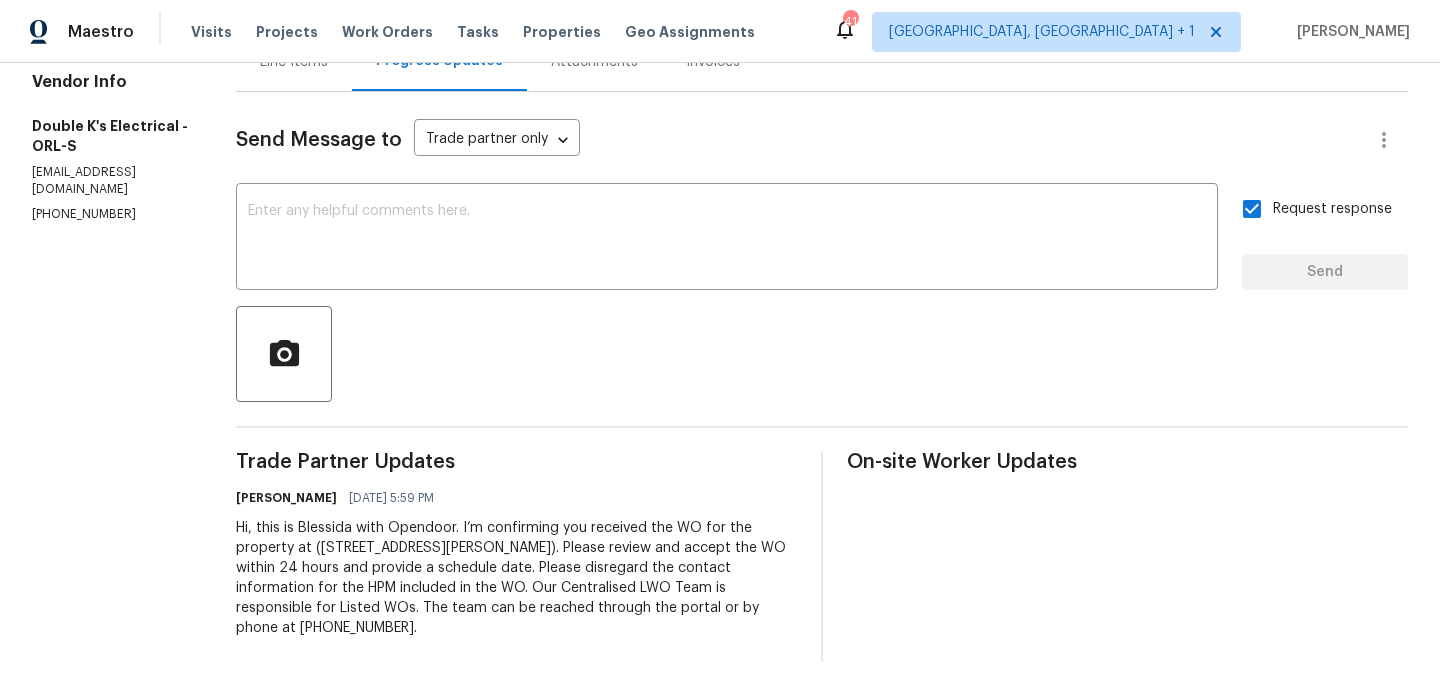 scroll, scrollTop: 0, scrollLeft: 0, axis: both 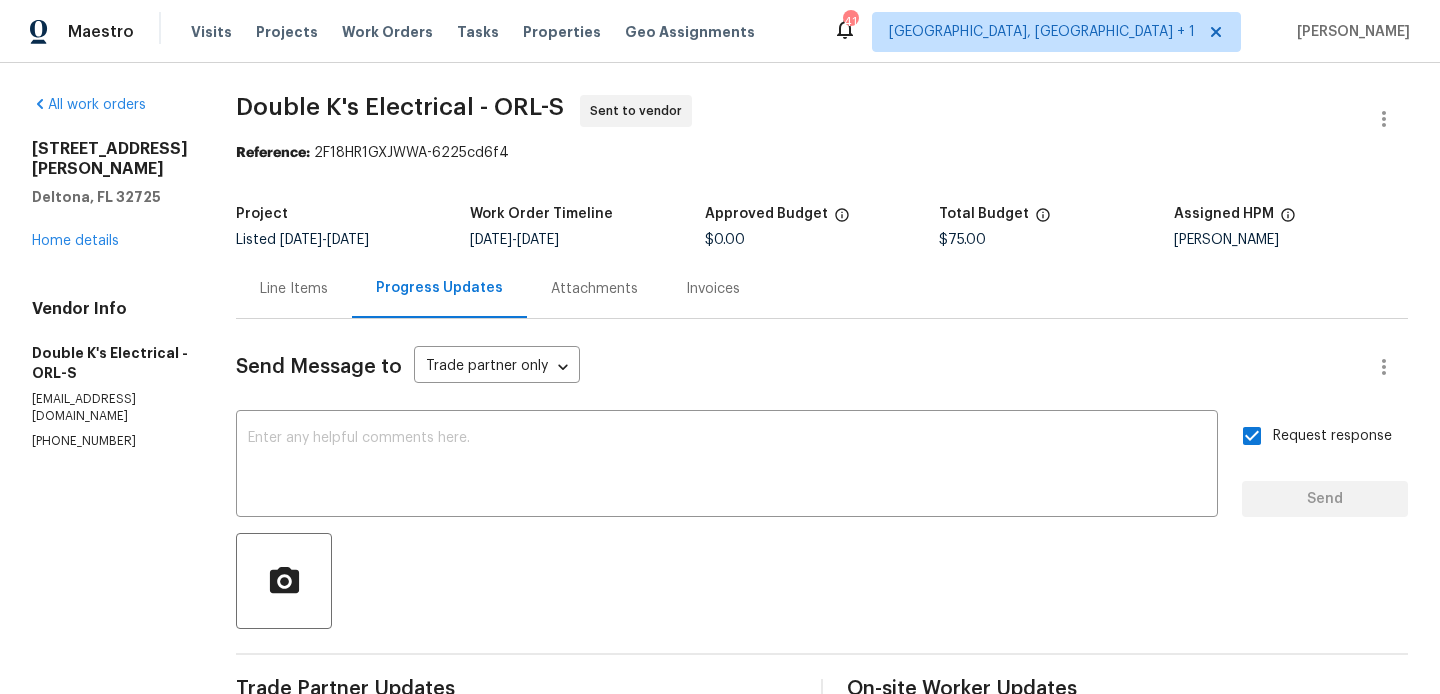 click on "Line Items" at bounding box center (294, 289) 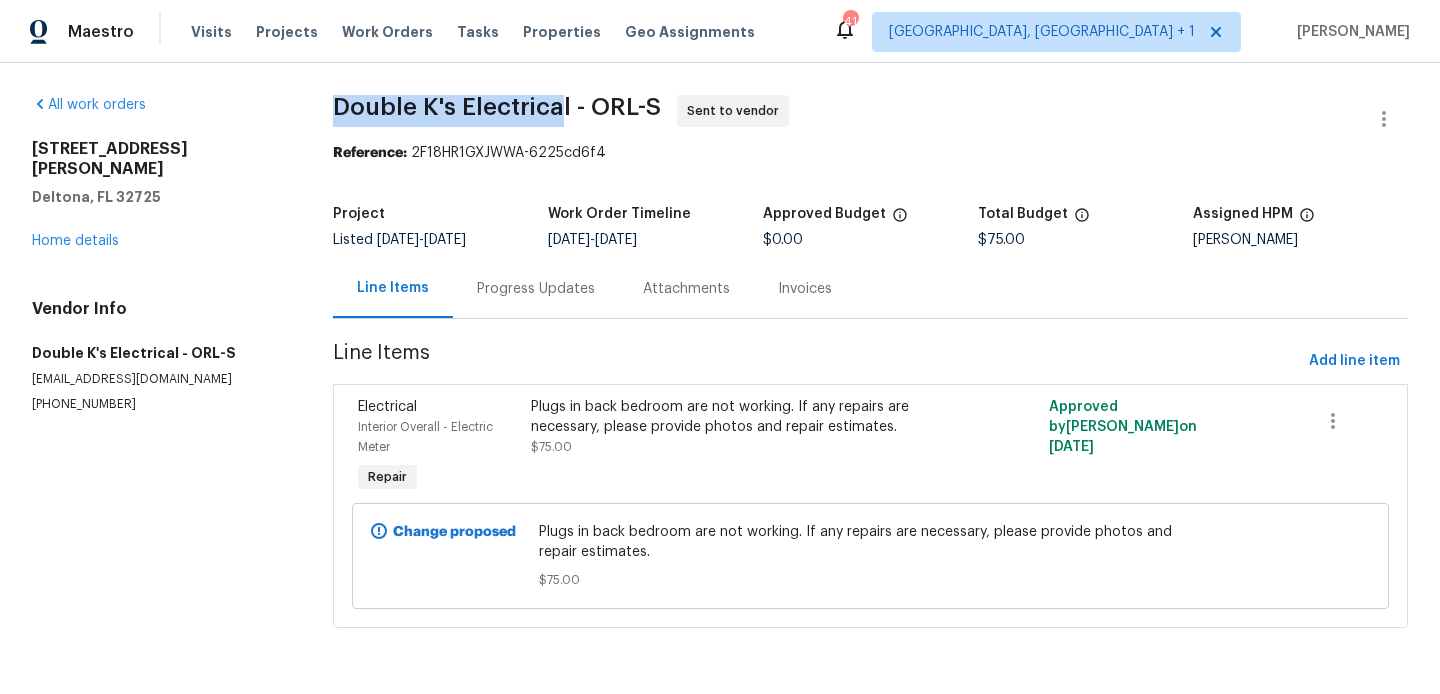 drag, startPoint x: 319, startPoint y: 108, endPoint x: 556, endPoint y: 109, distance: 237.0021 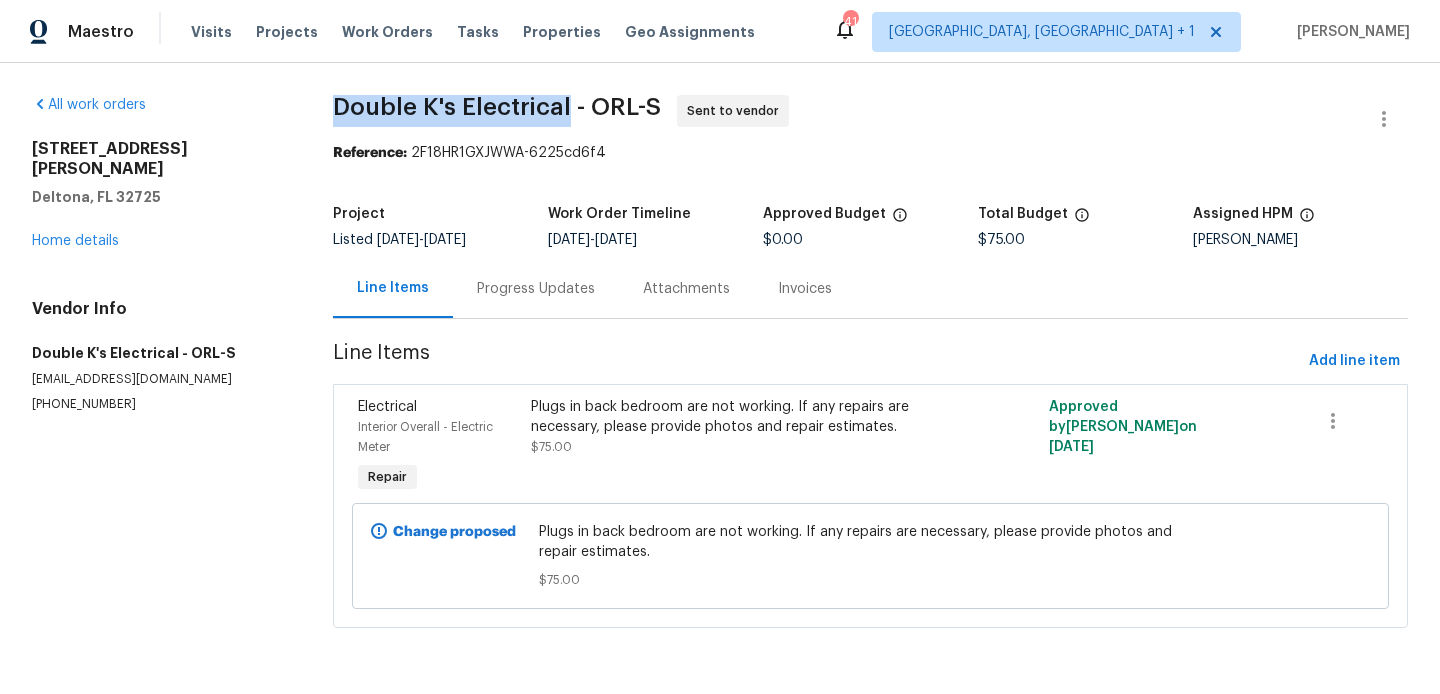 drag, startPoint x: 562, startPoint y: 109, endPoint x: 322, endPoint y: 110, distance: 240.00209 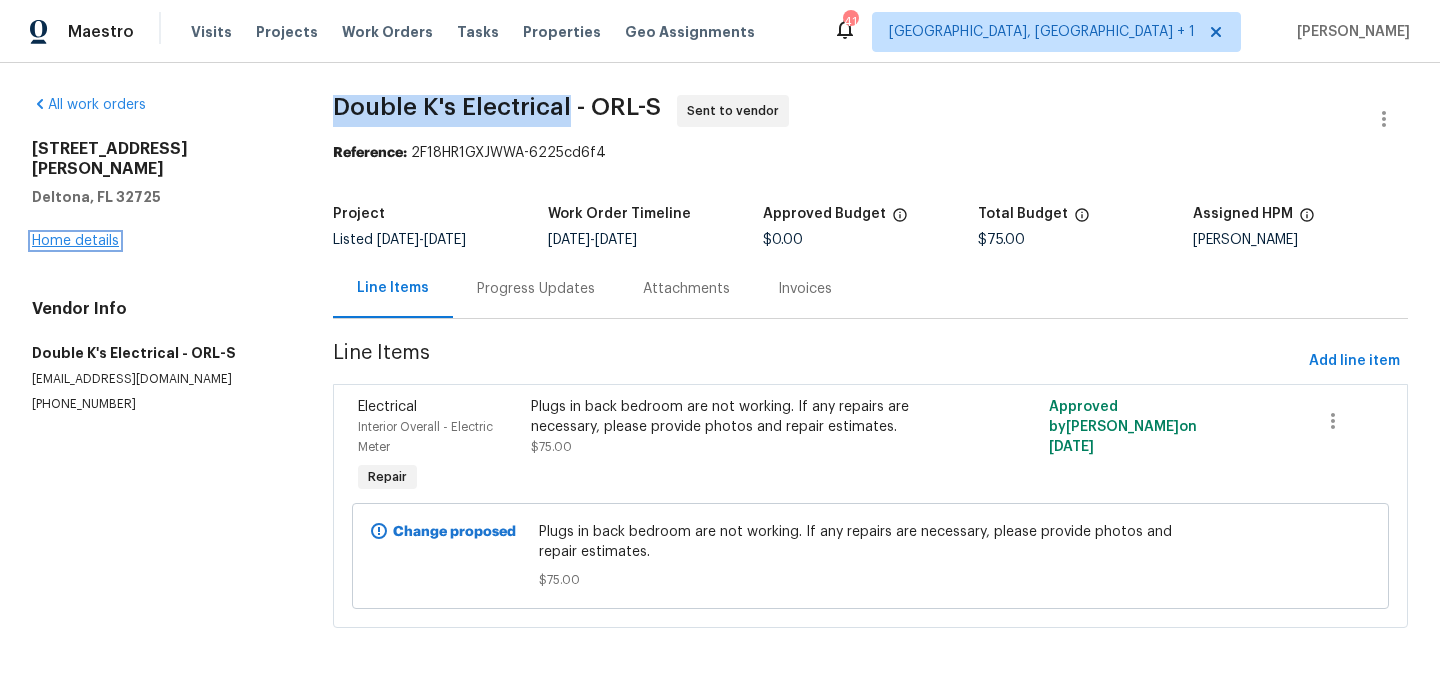 click on "Home details" at bounding box center [75, 241] 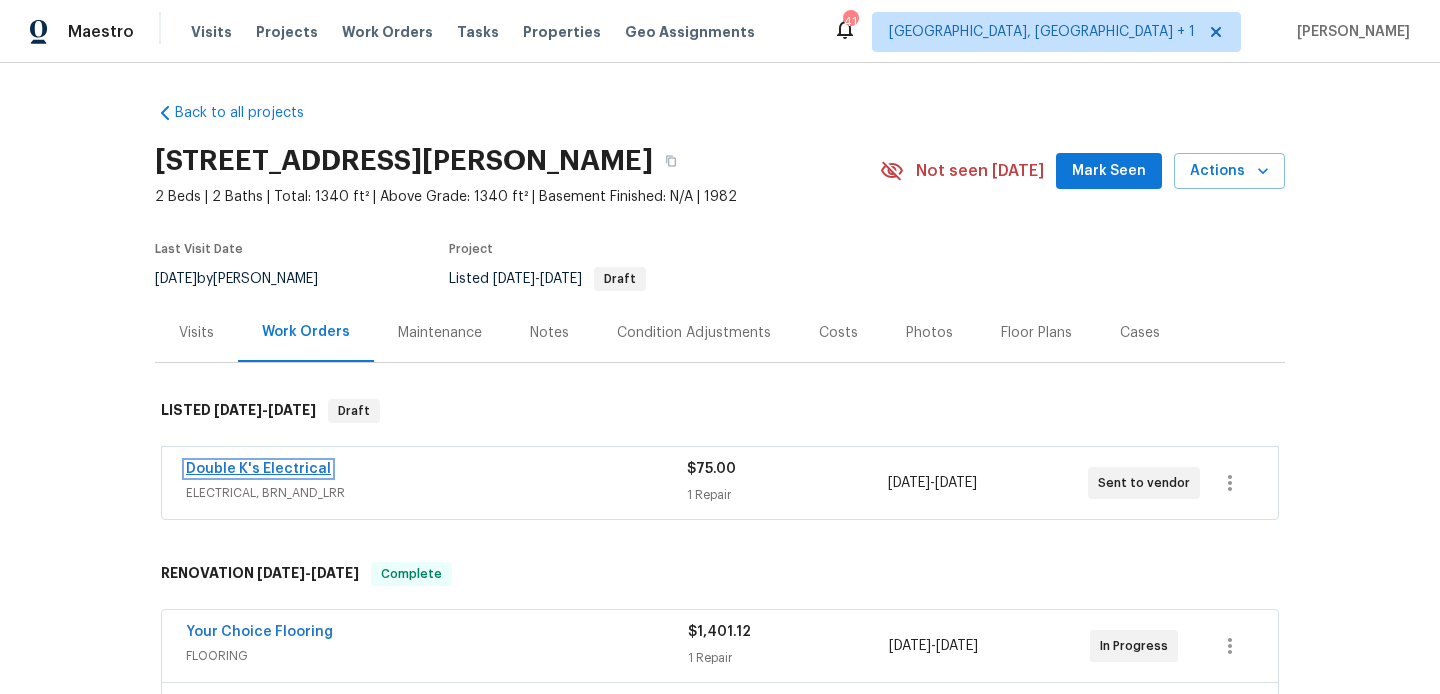 click on "Double K's Electrical" at bounding box center [258, 469] 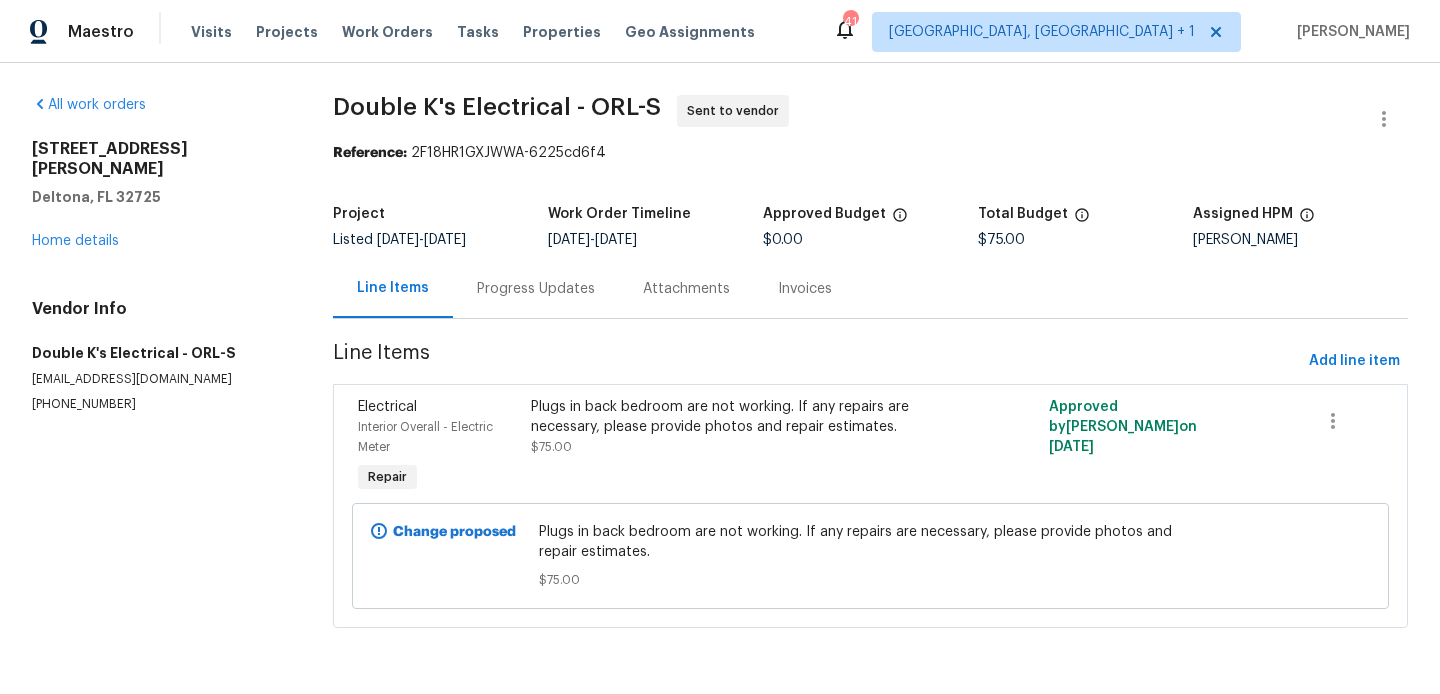 click on "Progress Updates" at bounding box center (536, 289) 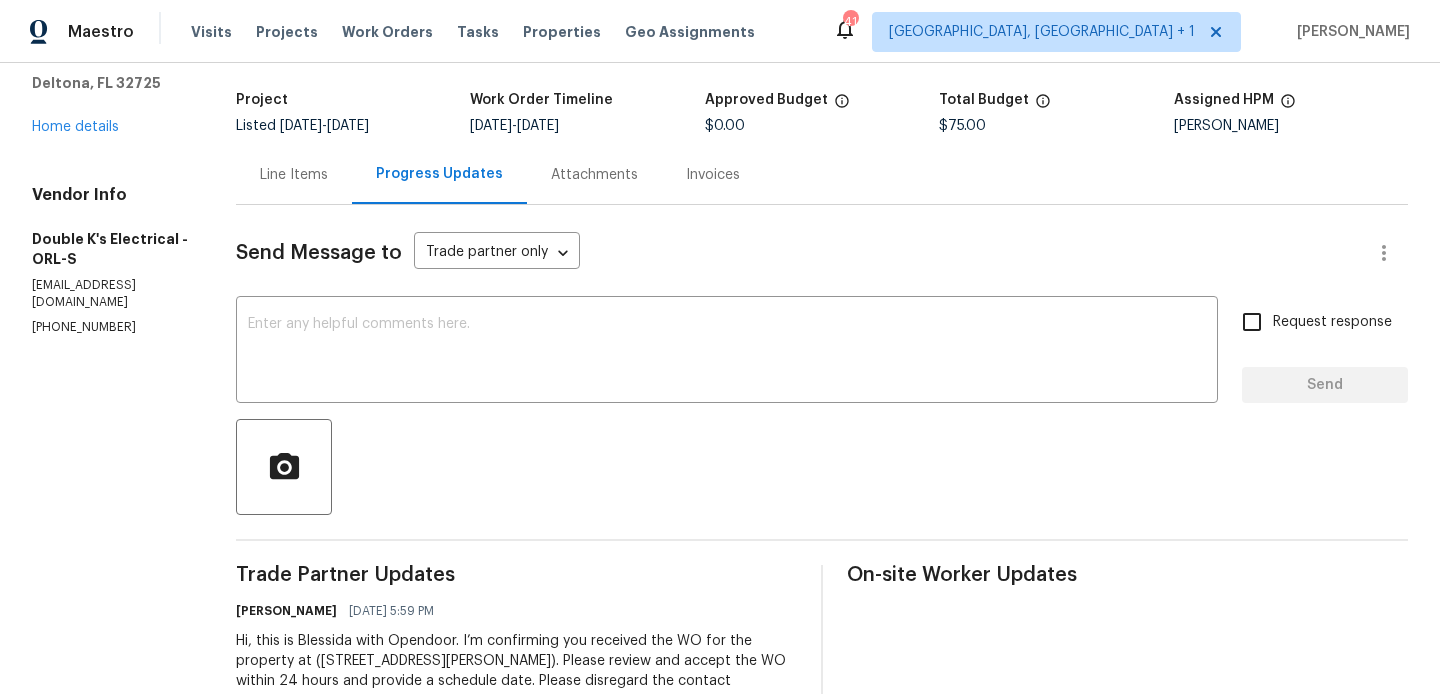 scroll, scrollTop: 0, scrollLeft: 0, axis: both 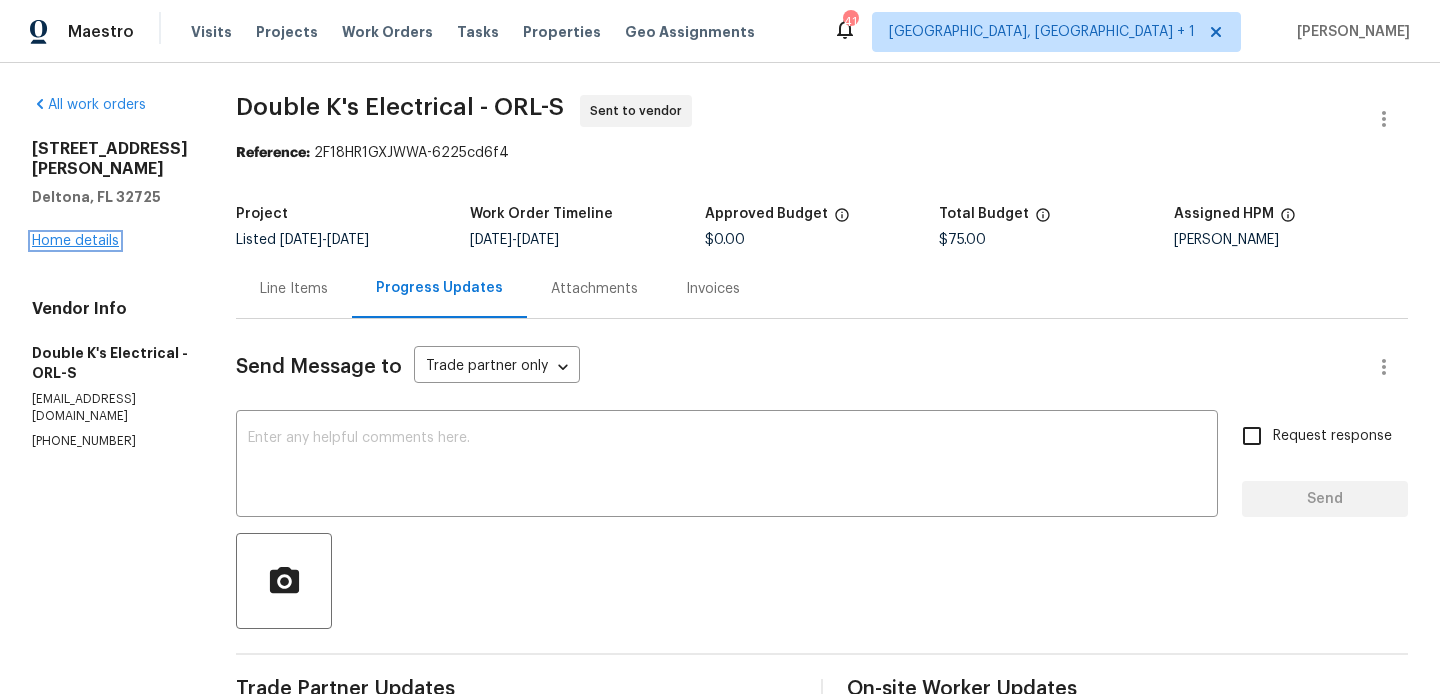 click on "Home details" at bounding box center (75, 241) 